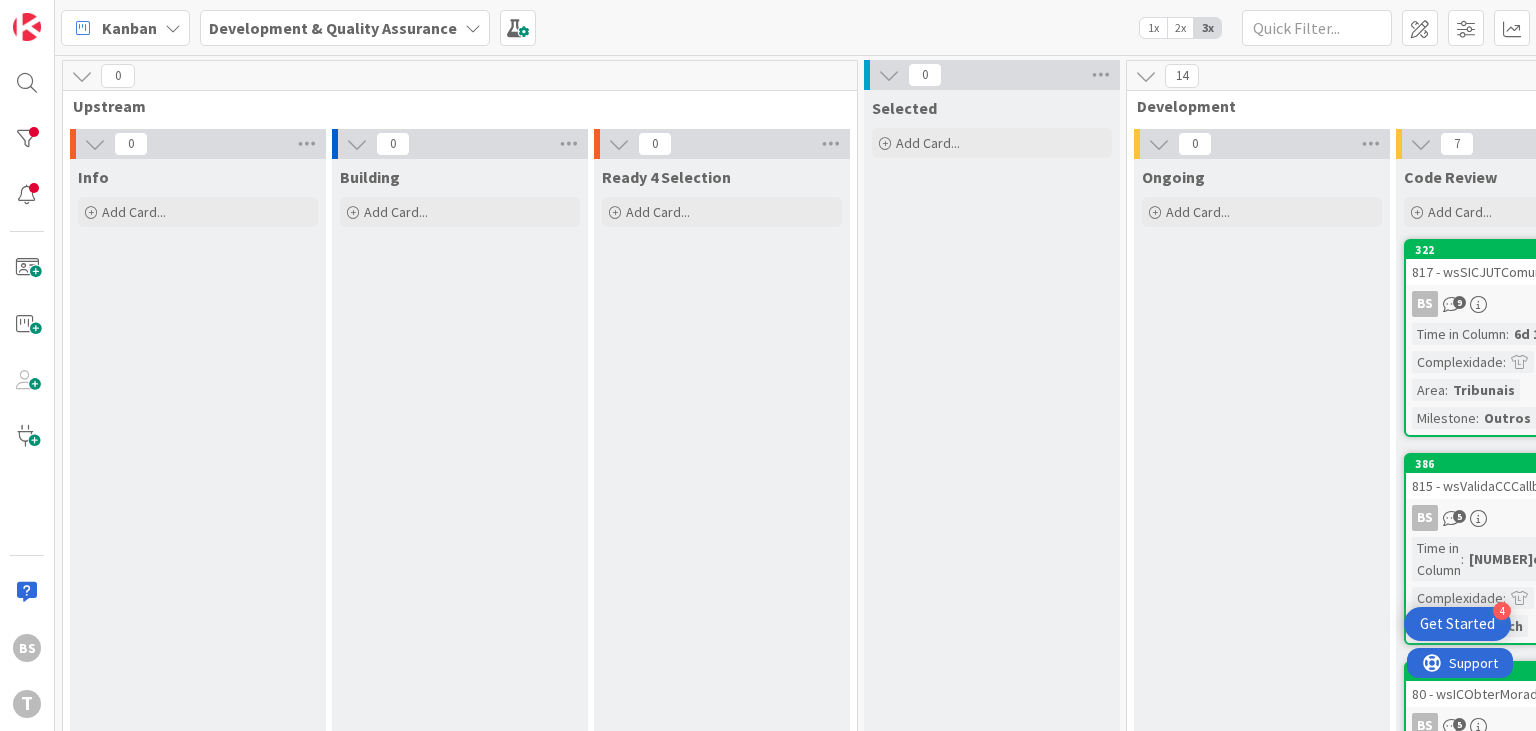 scroll, scrollTop: 0, scrollLeft: 0, axis: both 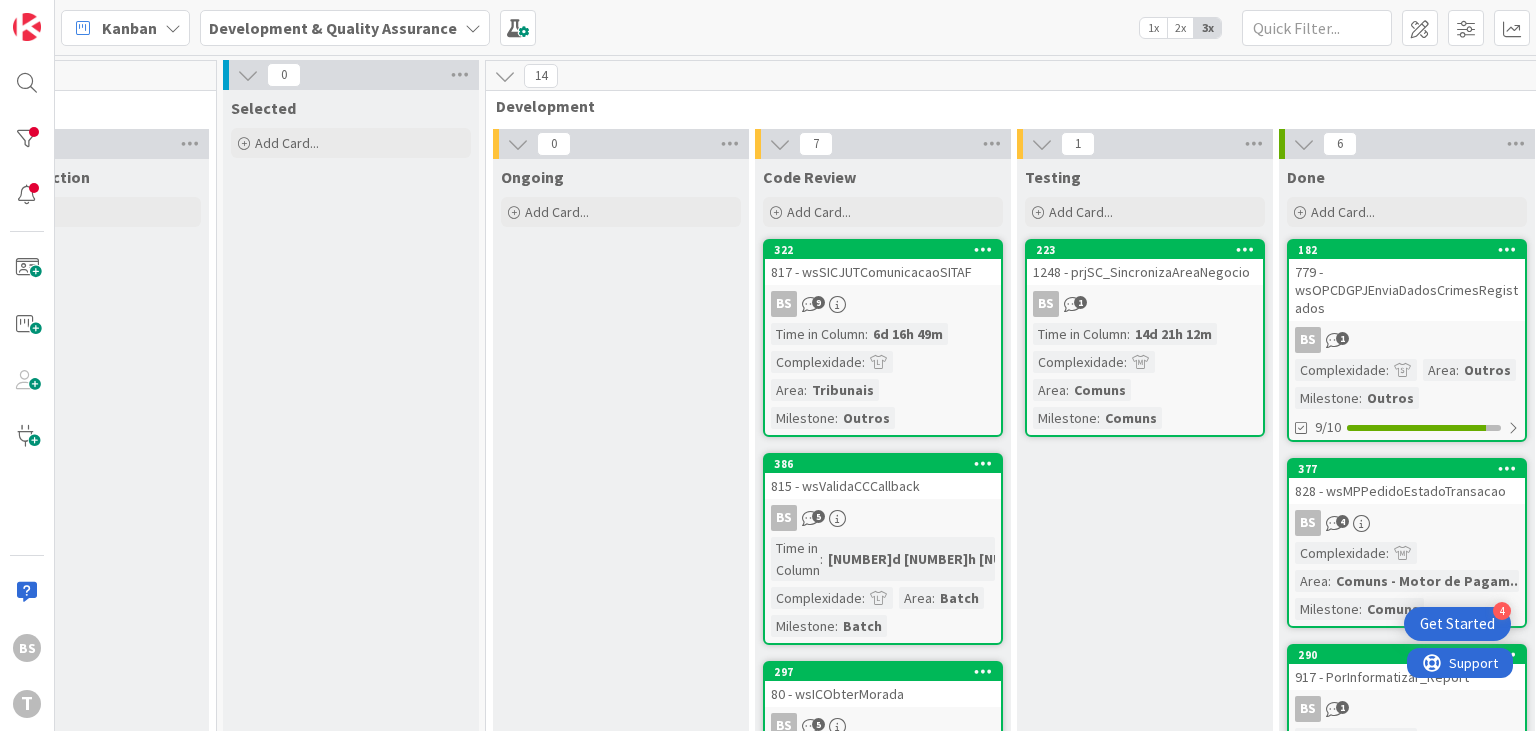 click on "817 - wsSICJUTComunicacaoSITAF" at bounding box center [883, 272] 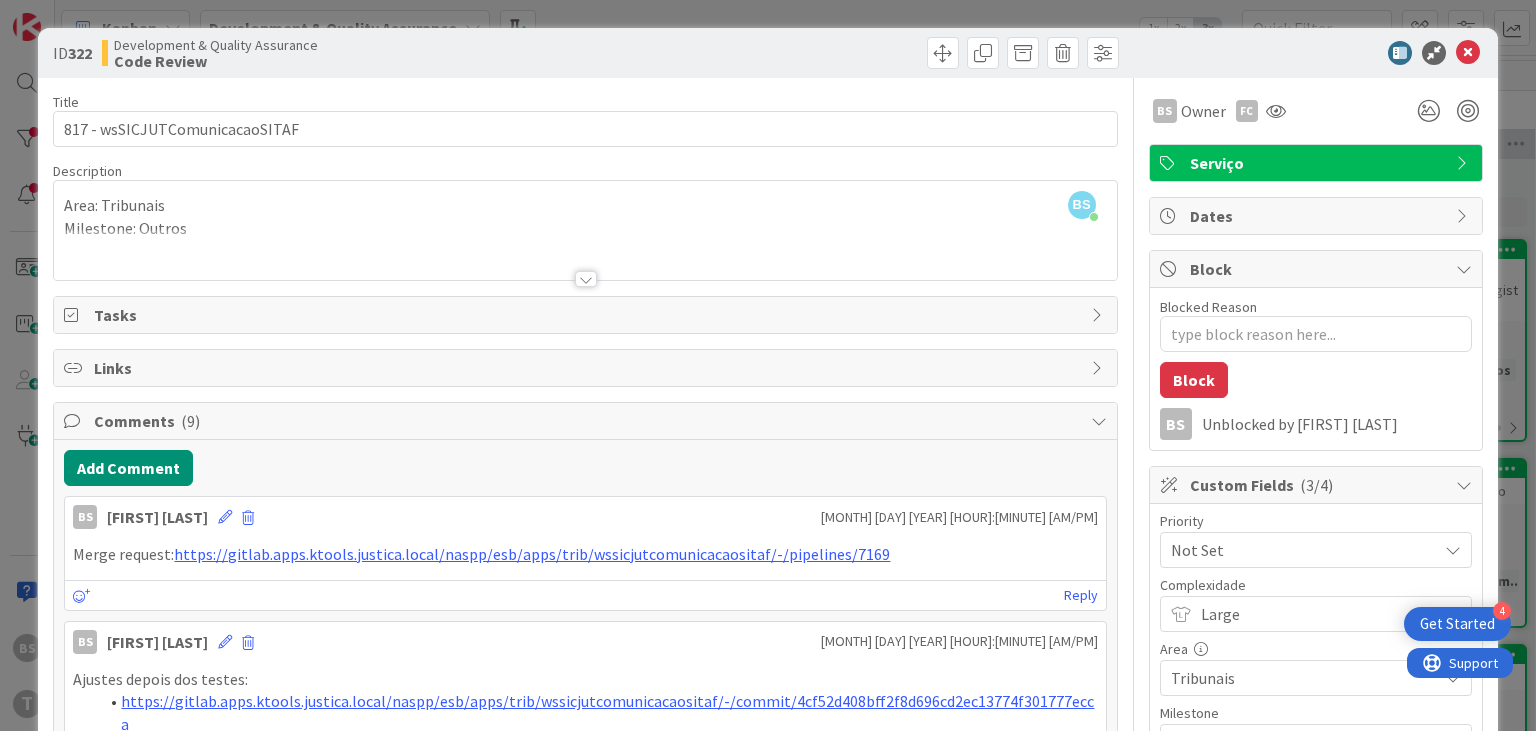 scroll, scrollTop: 120, scrollLeft: 0, axis: vertical 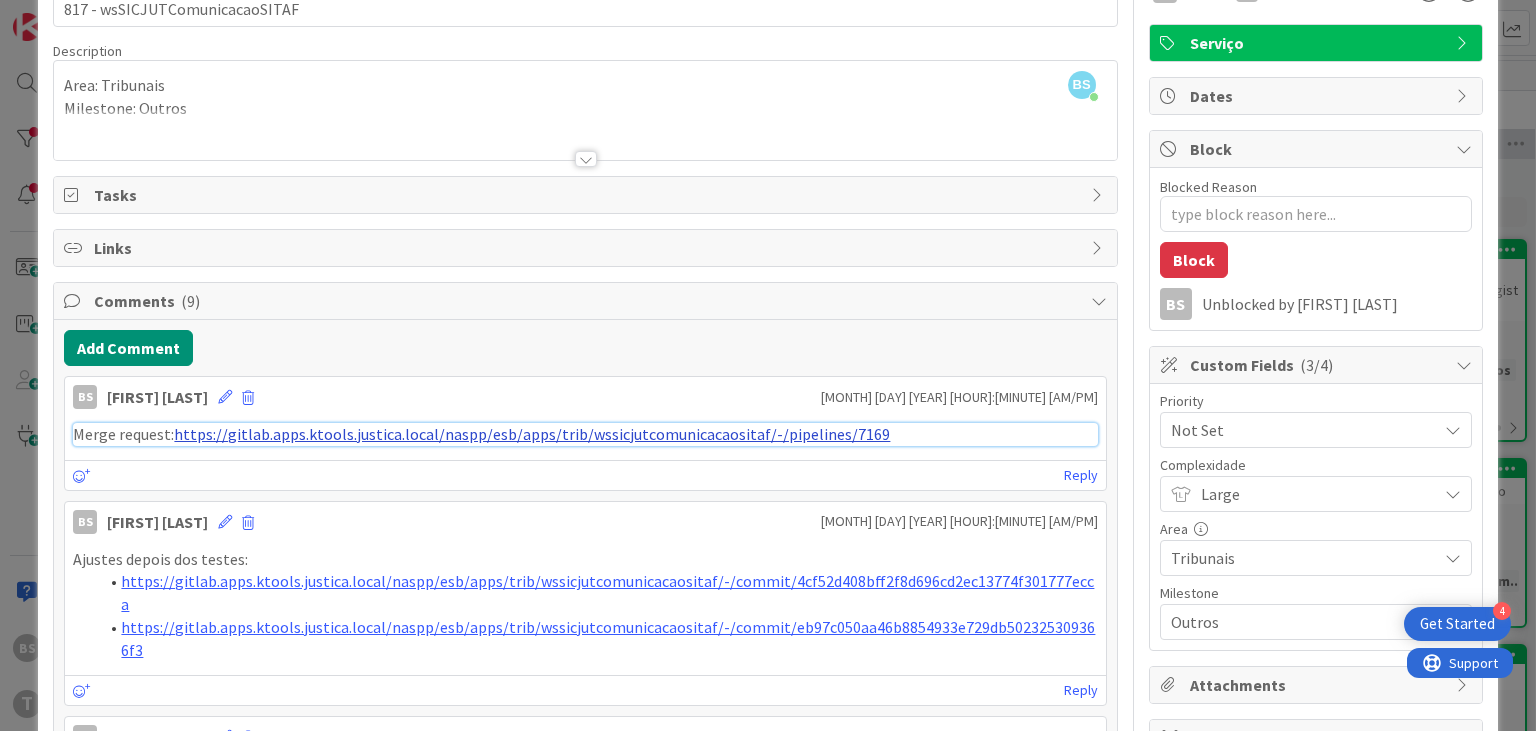 click on "https://gitlab.apps.ktools.justica.local/naspp/esb/apps/trib/wssicjutcomunicacaositaf/-/pipelines/7169" at bounding box center (532, 434) 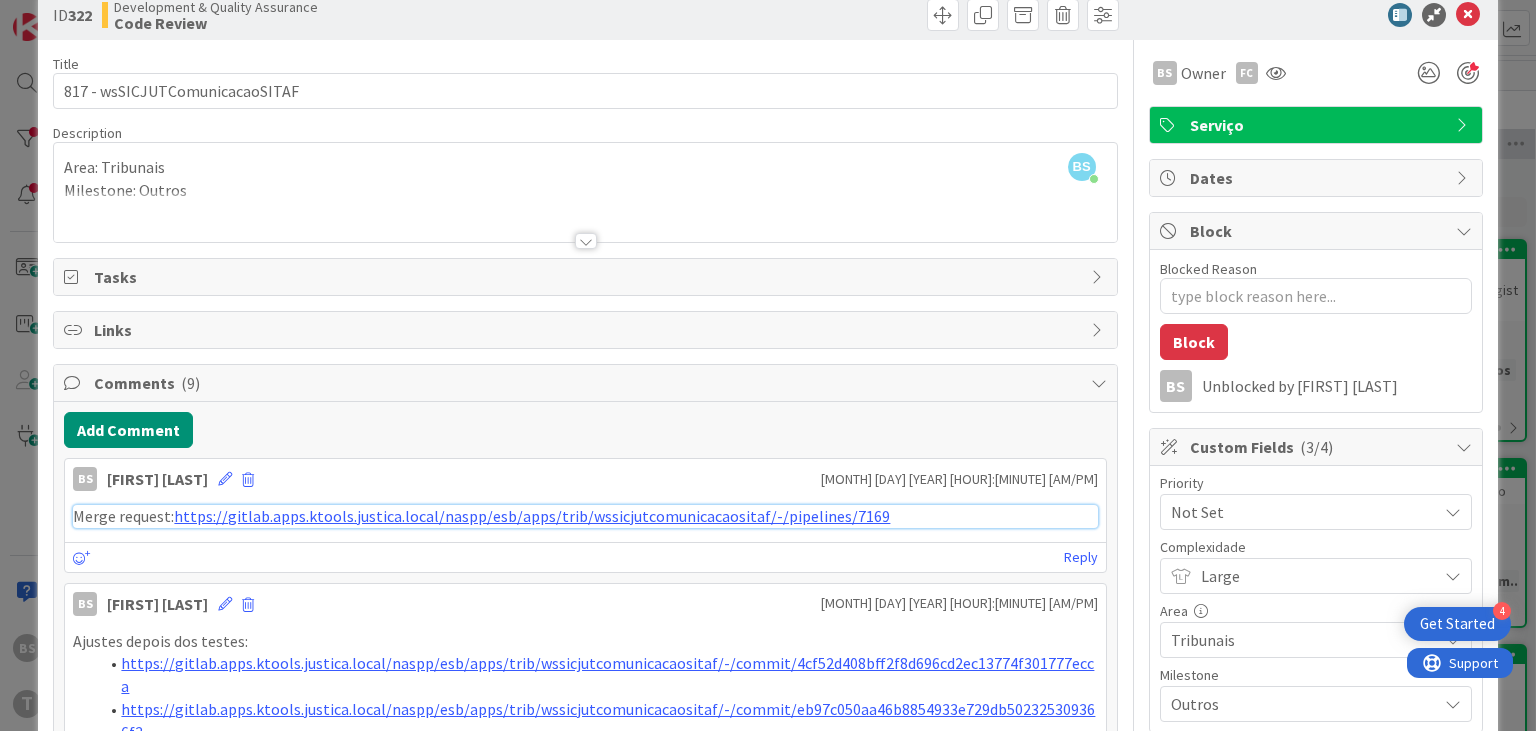 scroll, scrollTop: 0, scrollLeft: 0, axis: both 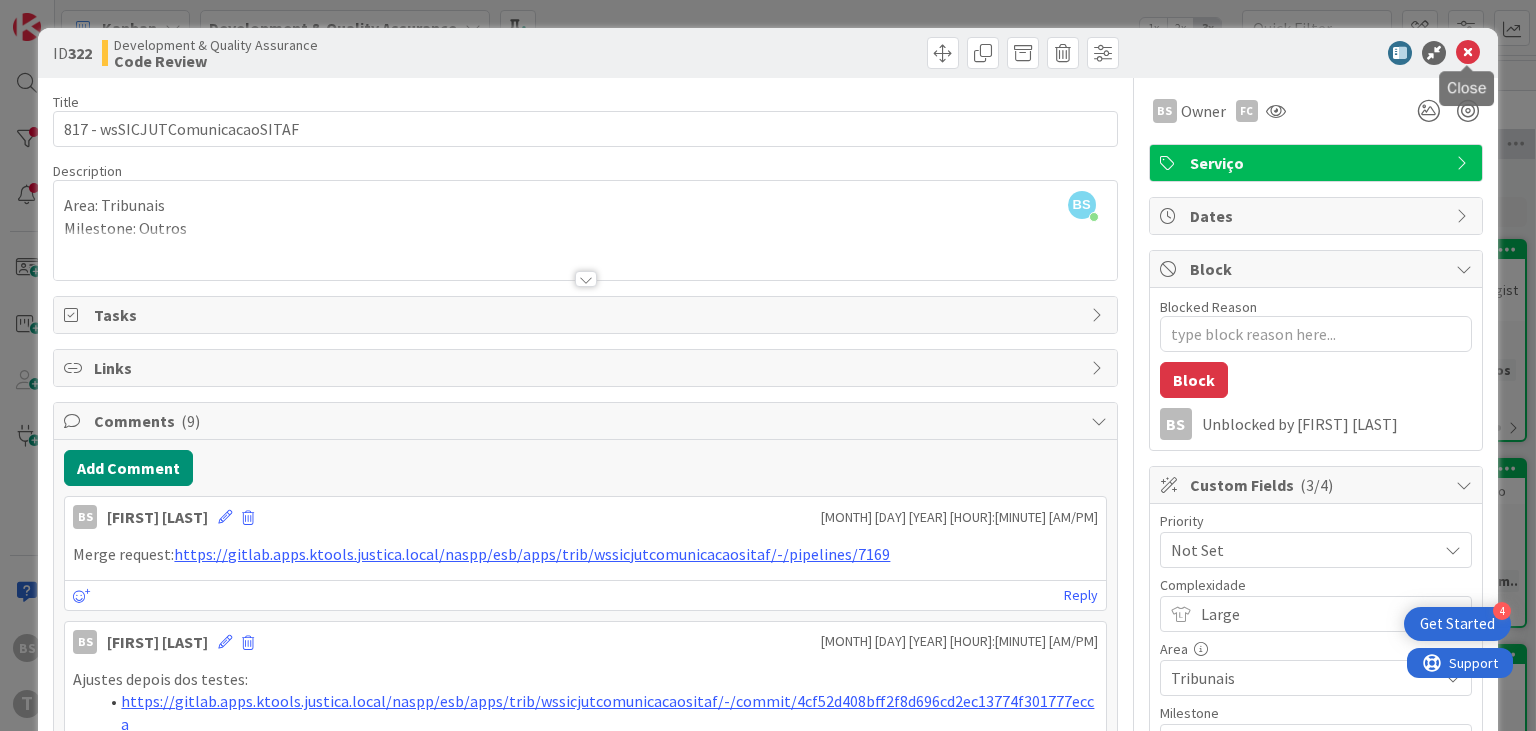 click at bounding box center [1468, 53] 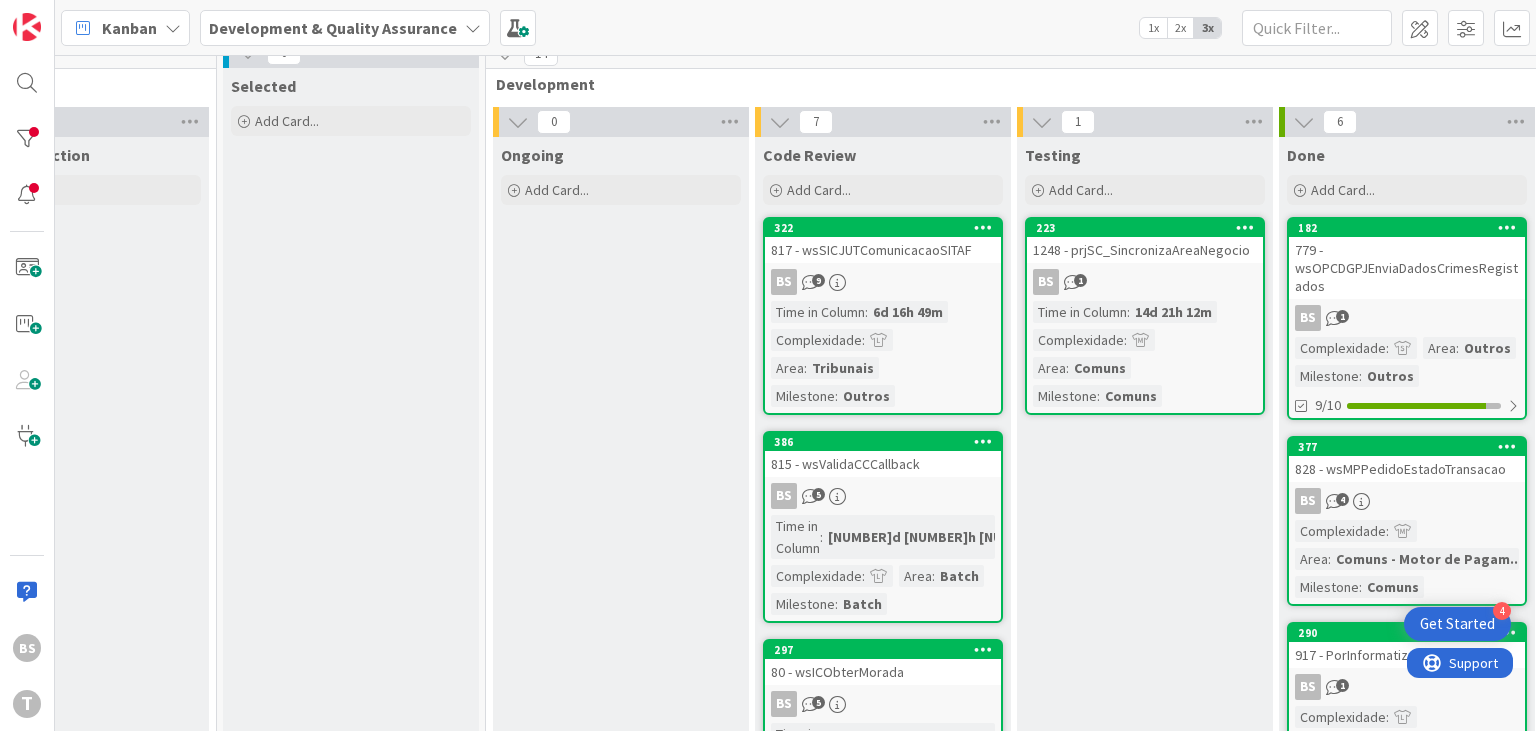 scroll, scrollTop: 0, scrollLeft: 641, axis: horizontal 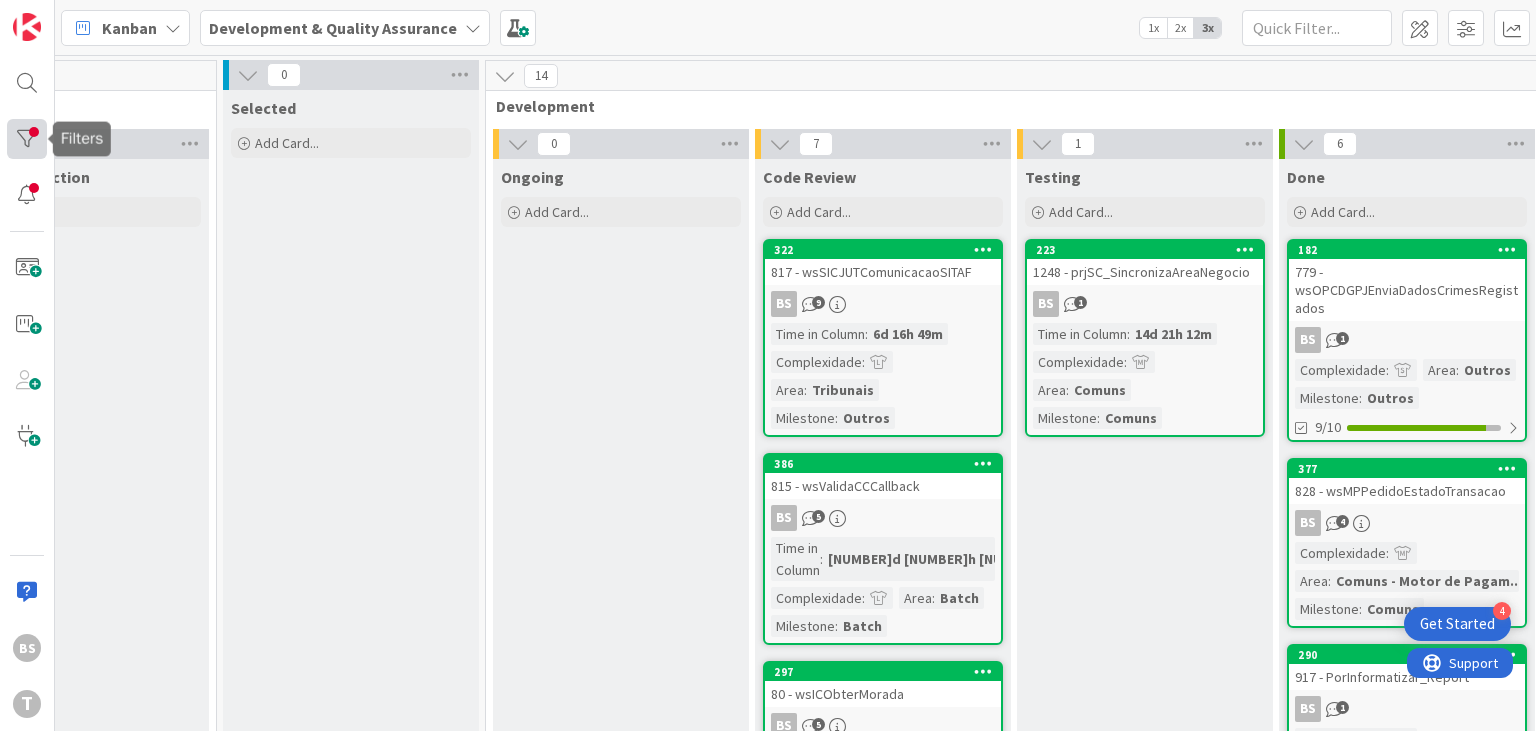 click at bounding box center [27, 139] 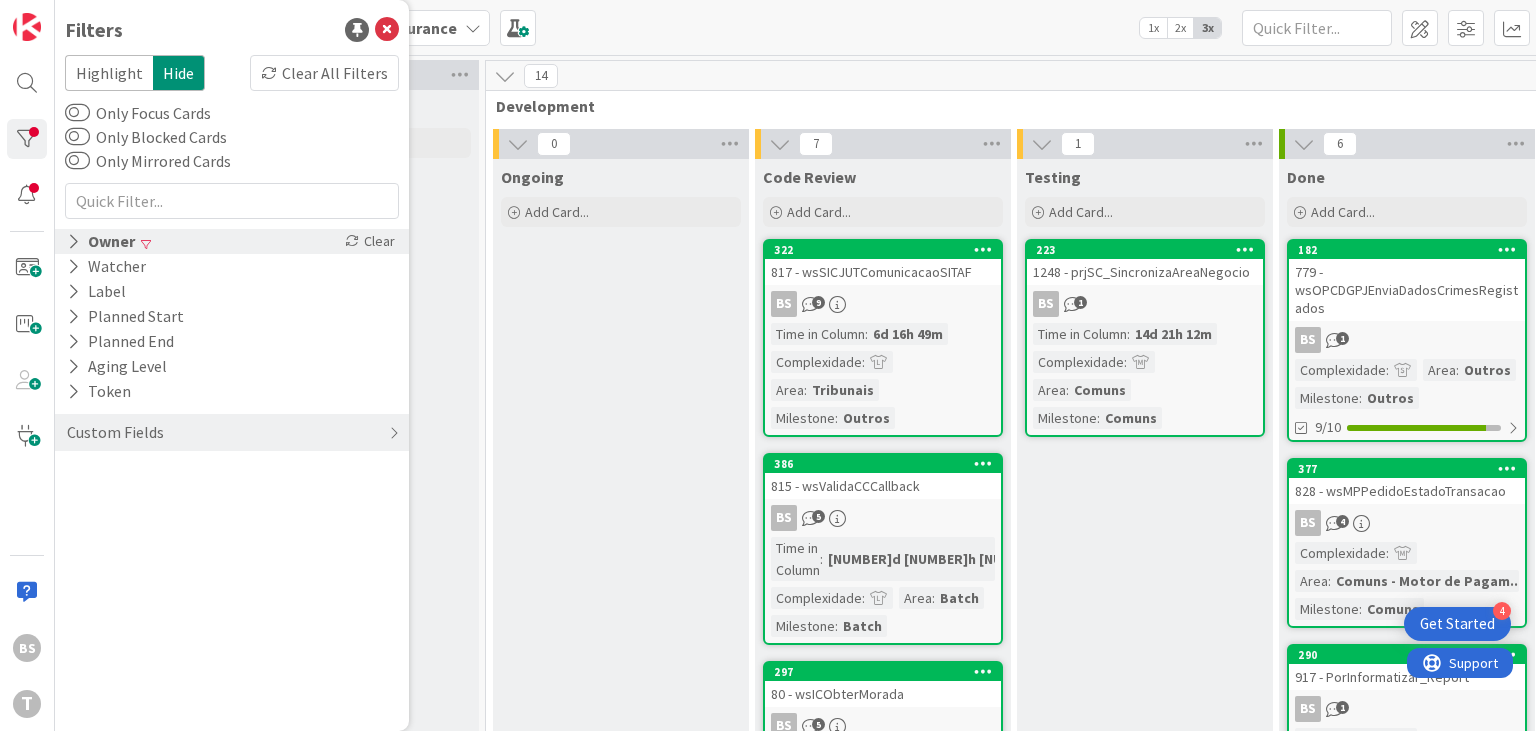 click on "Owner" at bounding box center [101, 241] 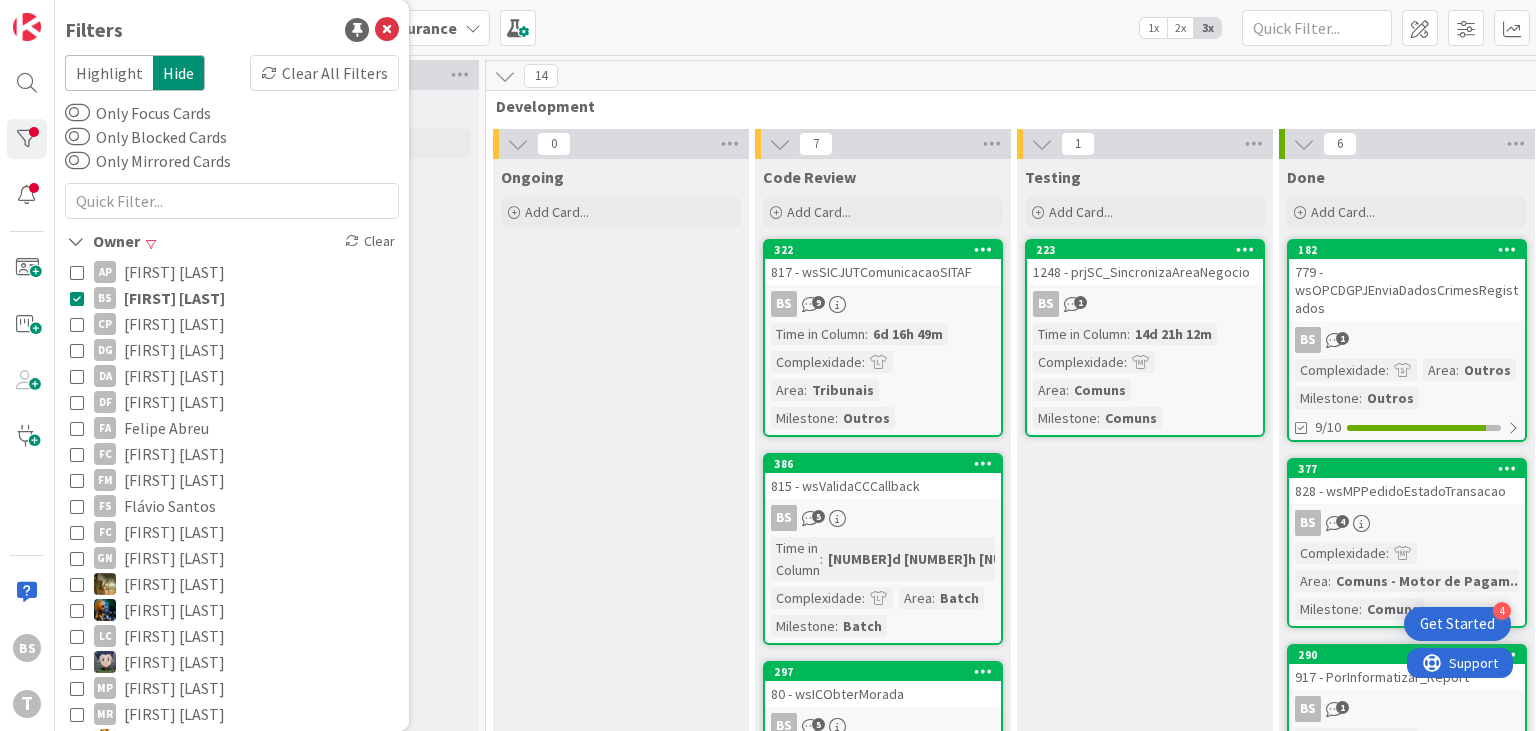 click on "[FIRST] [LAST]" at bounding box center [174, 298] 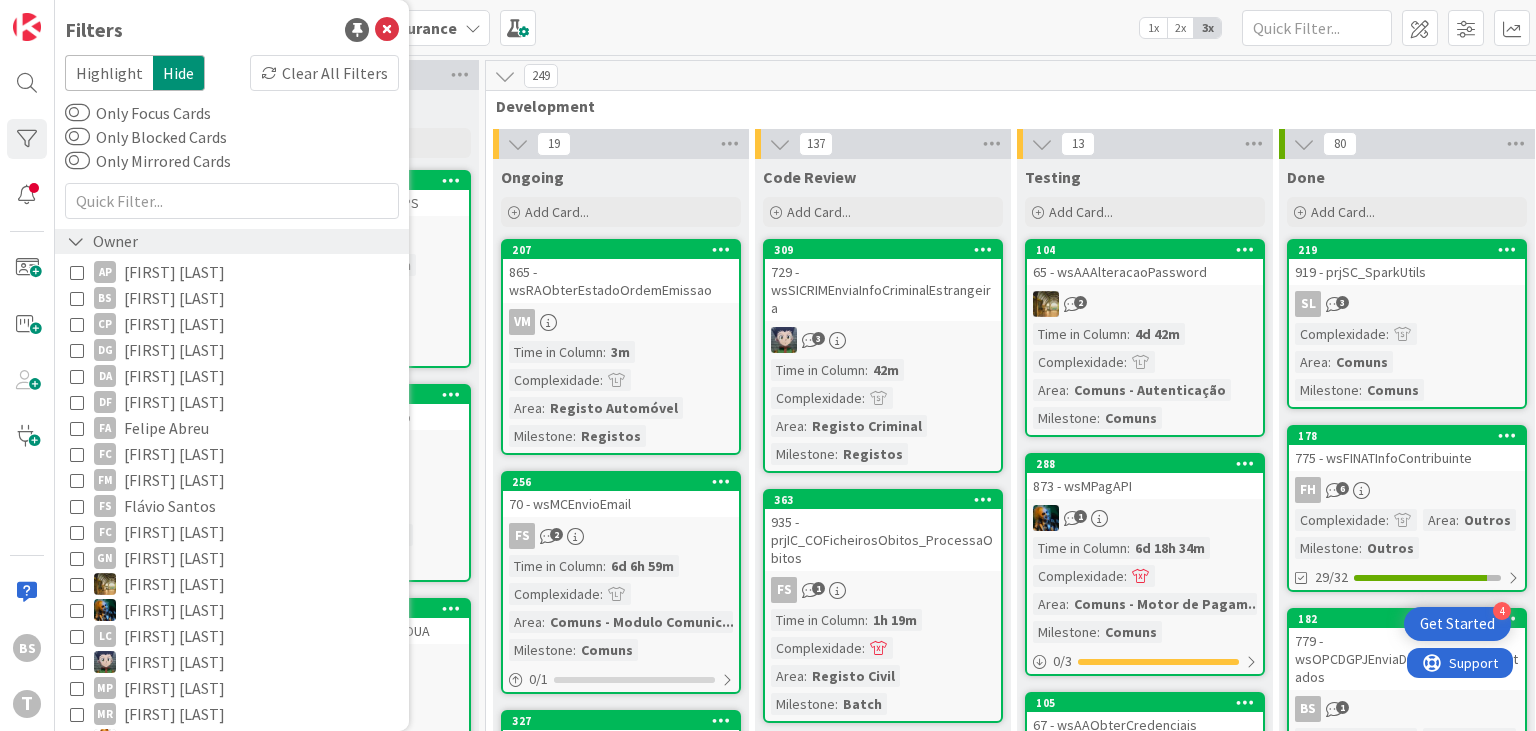 click on "Owner" at bounding box center (102, 241) 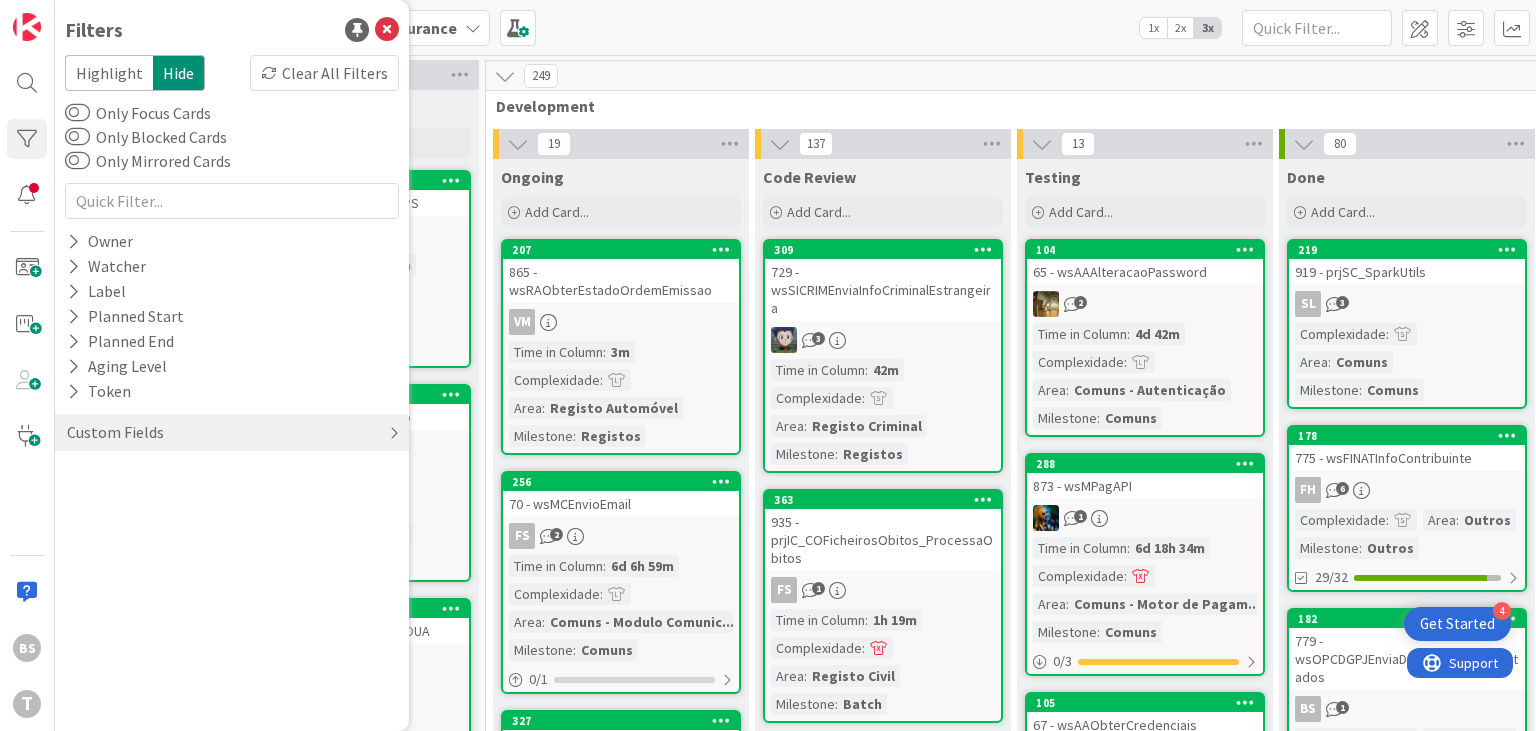 click on "Custom Fields" at bounding box center (115, 432) 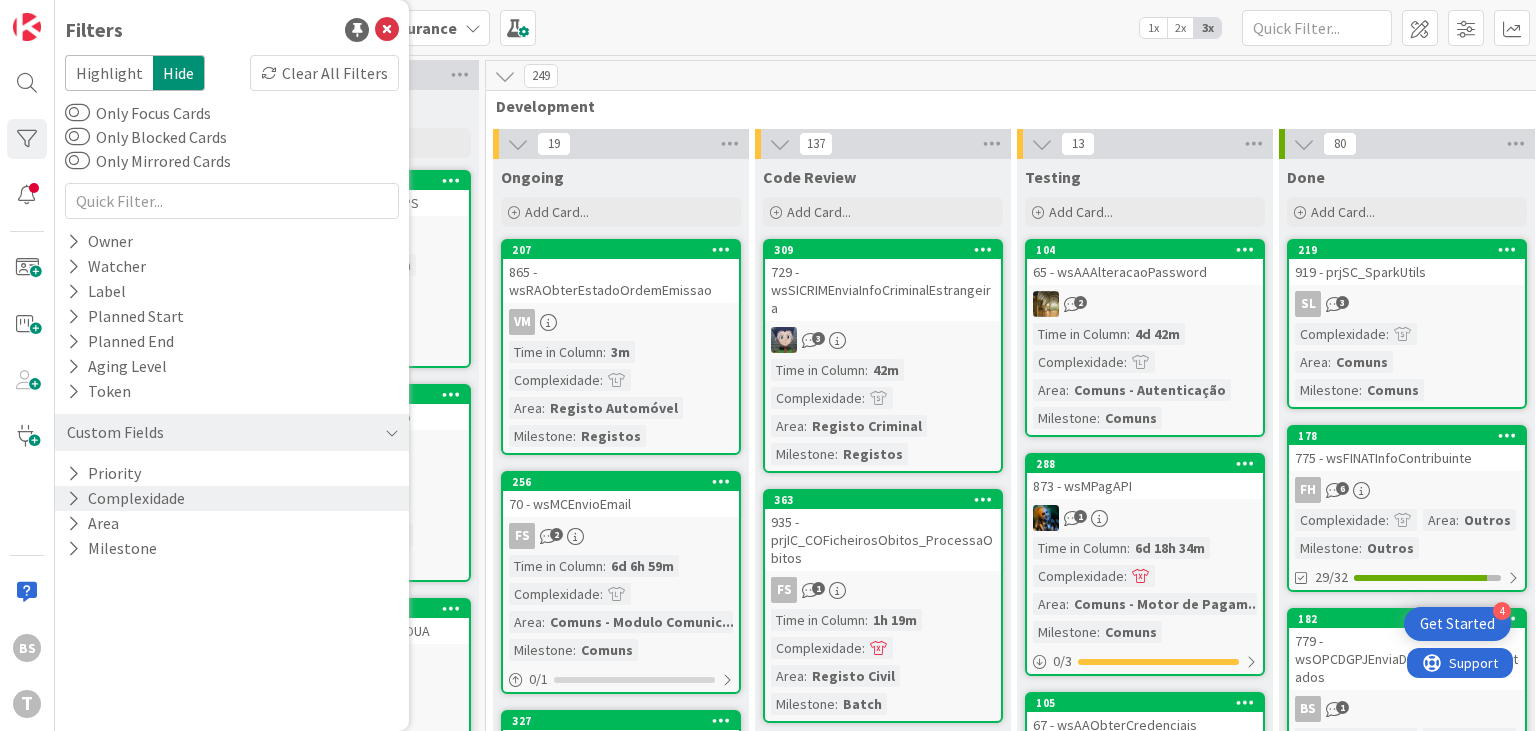click on "Complexidade" at bounding box center [126, 498] 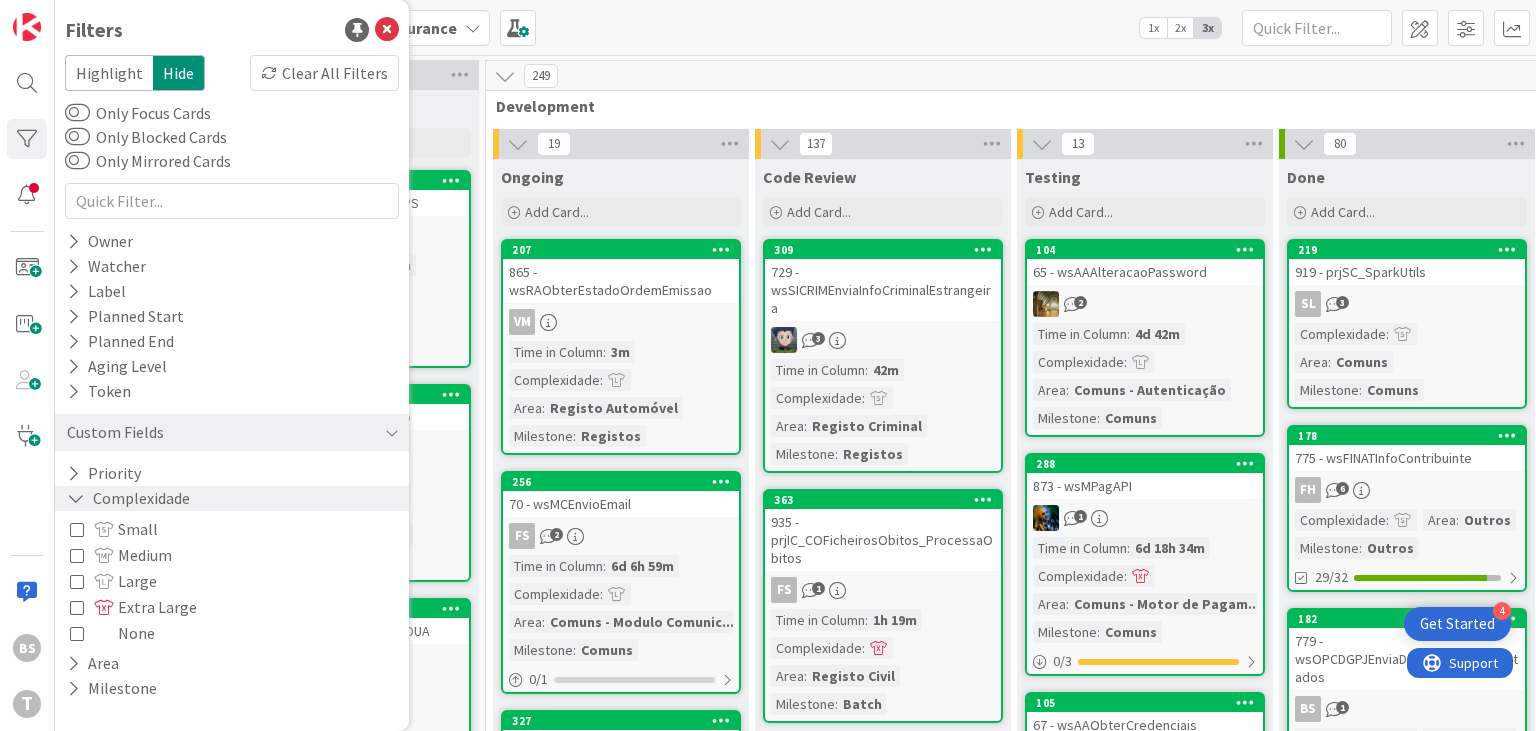 click on "Complexidade" at bounding box center (128, 498) 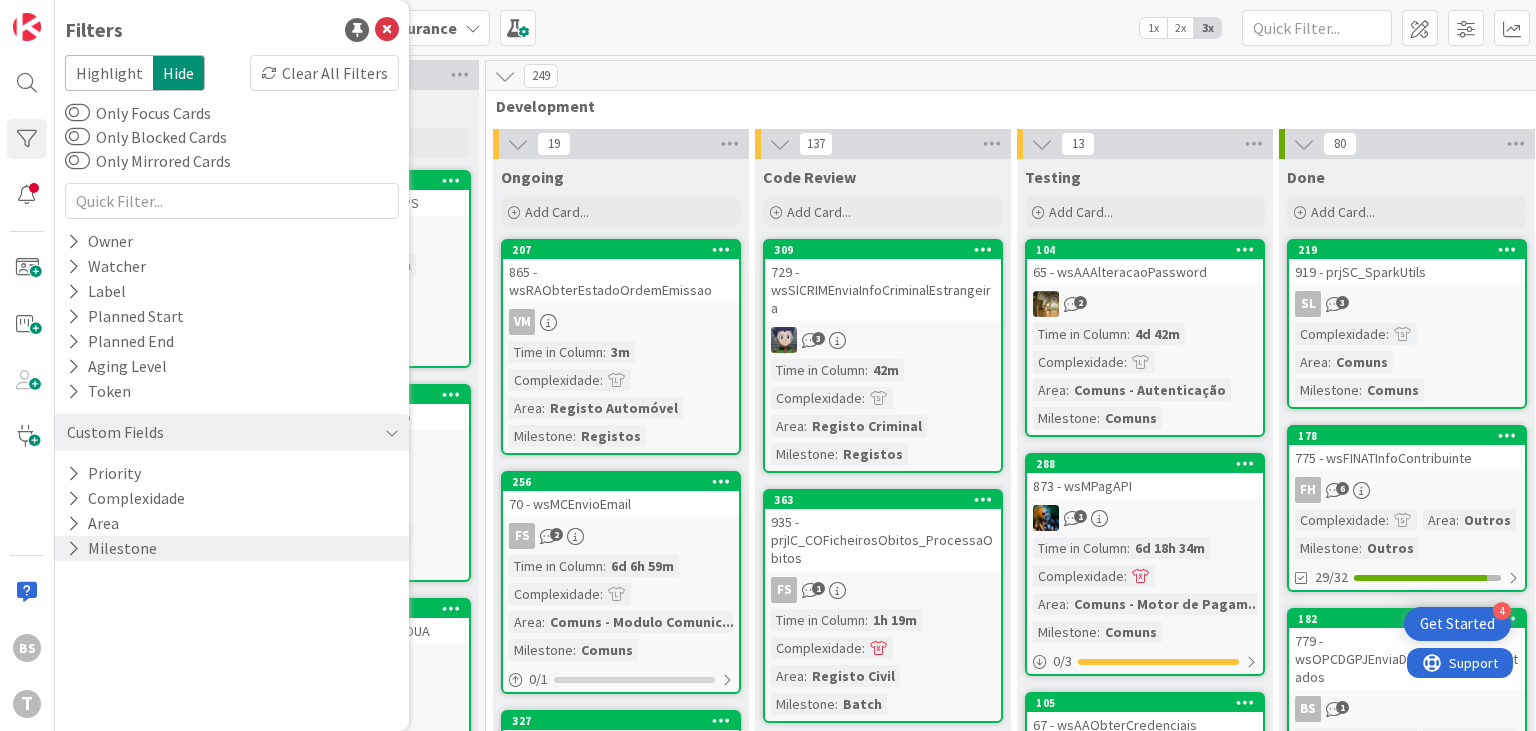 click on "Milestone" at bounding box center (232, 548) 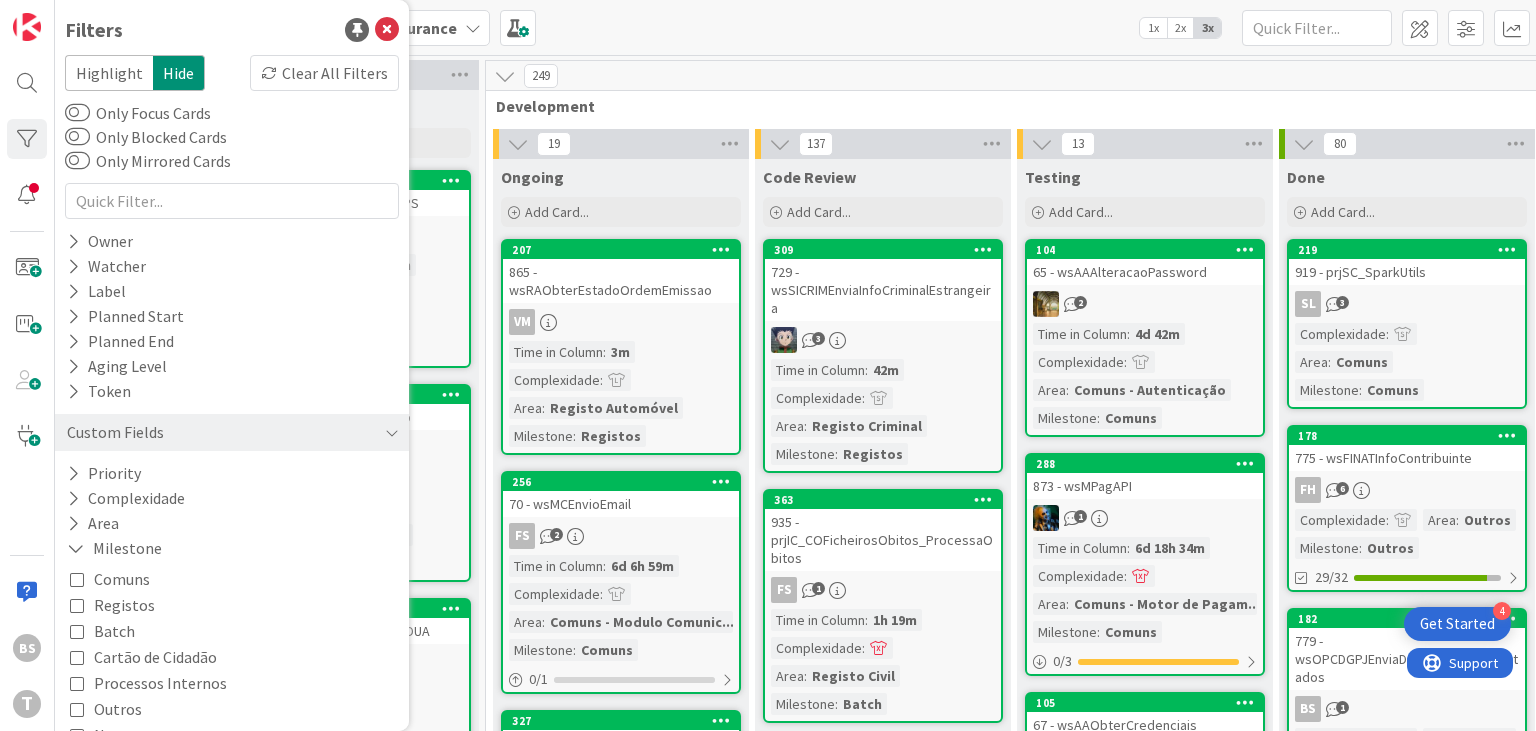 click on "Comuns" at bounding box center (122, 579) 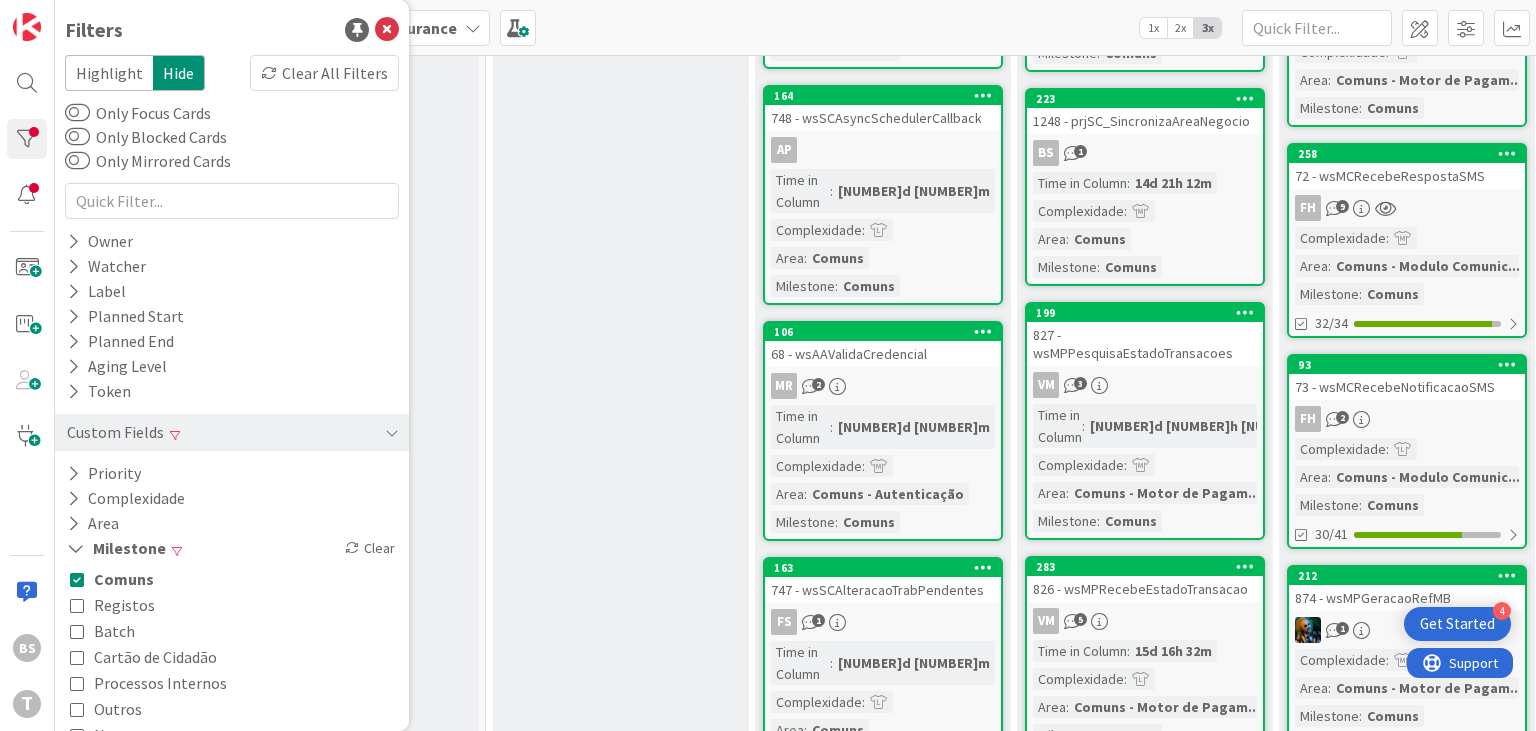 scroll, scrollTop: 960, scrollLeft: 641, axis: both 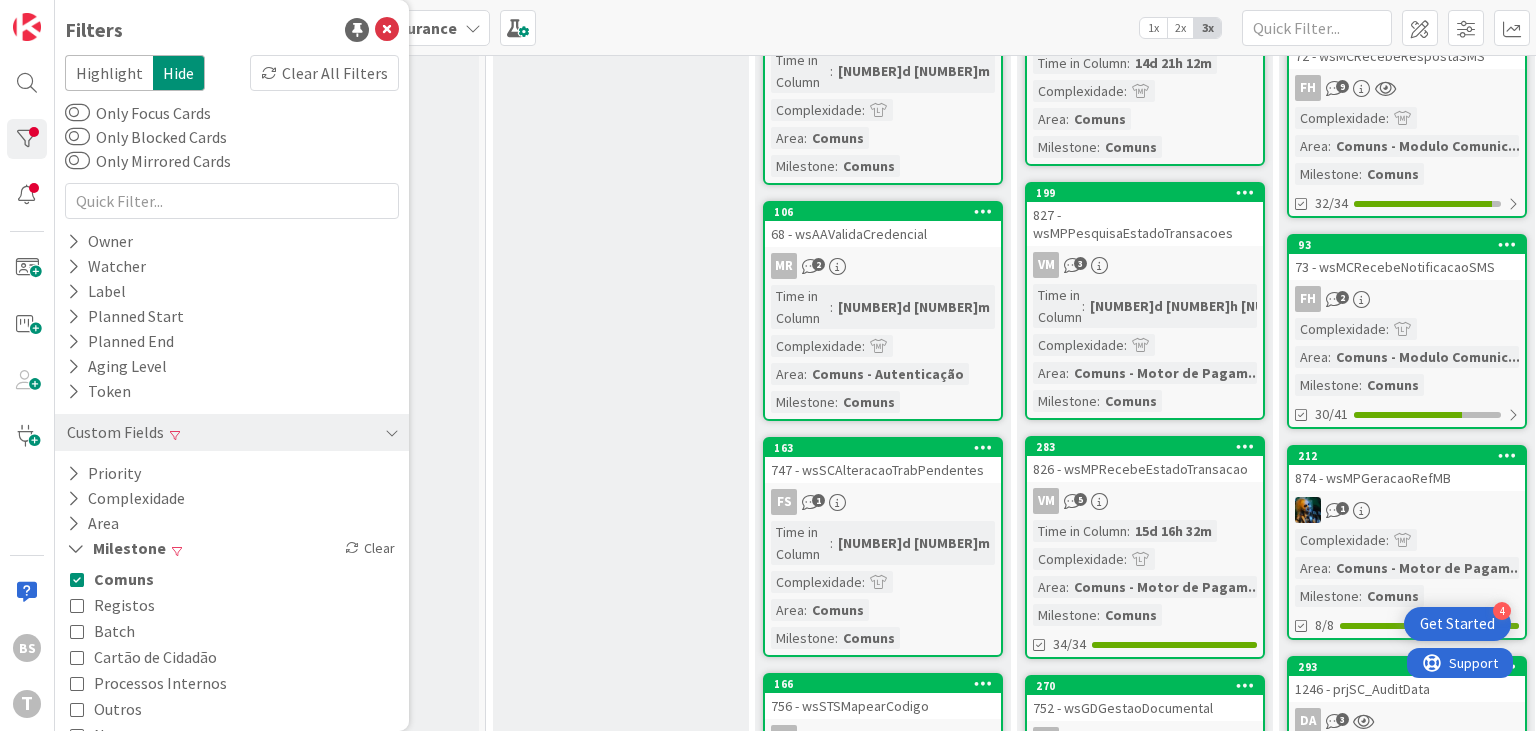 click on "73 - wsMCRecebeNotificacaoSMS" at bounding box center (1407, 267) 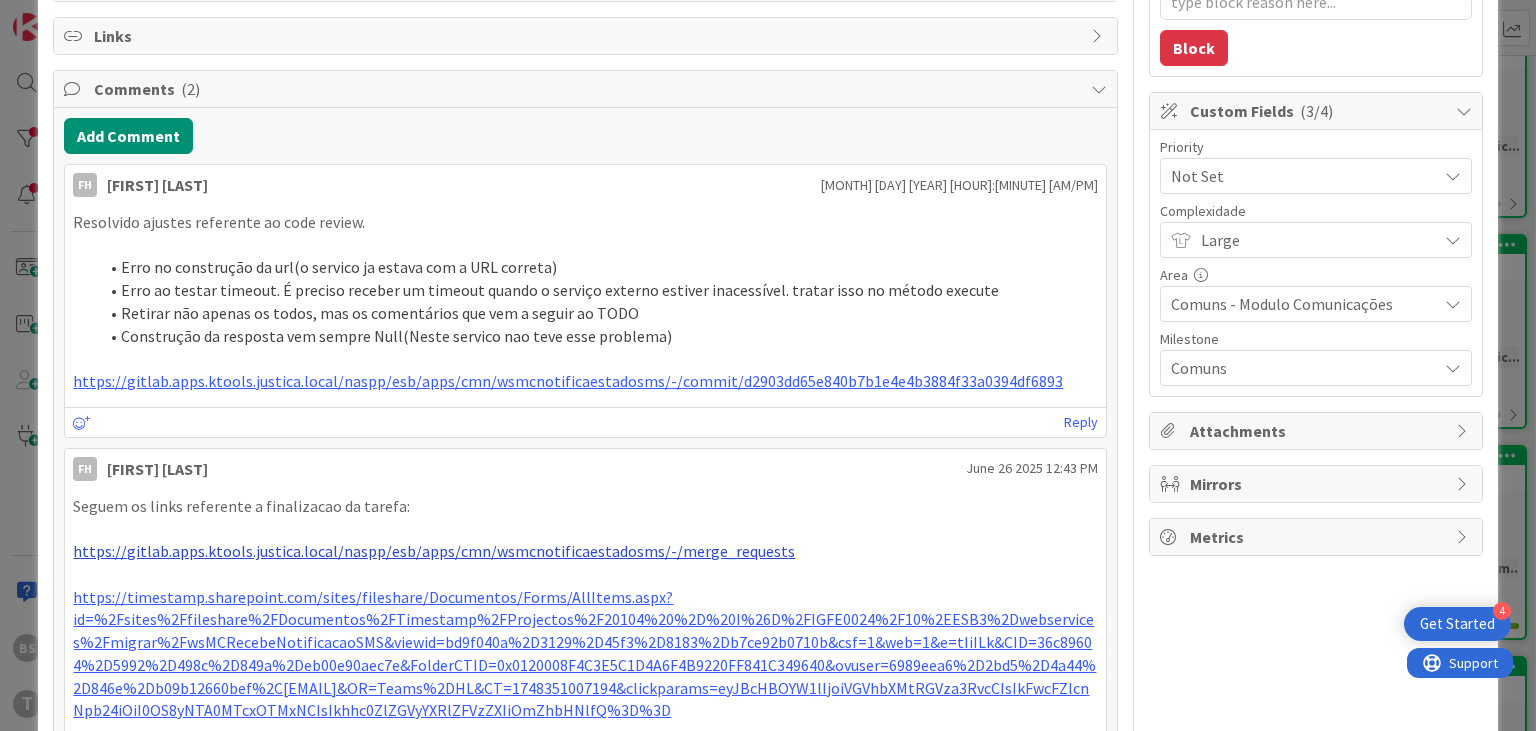scroll, scrollTop: 480, scrollLeft: 0, axis: vertical 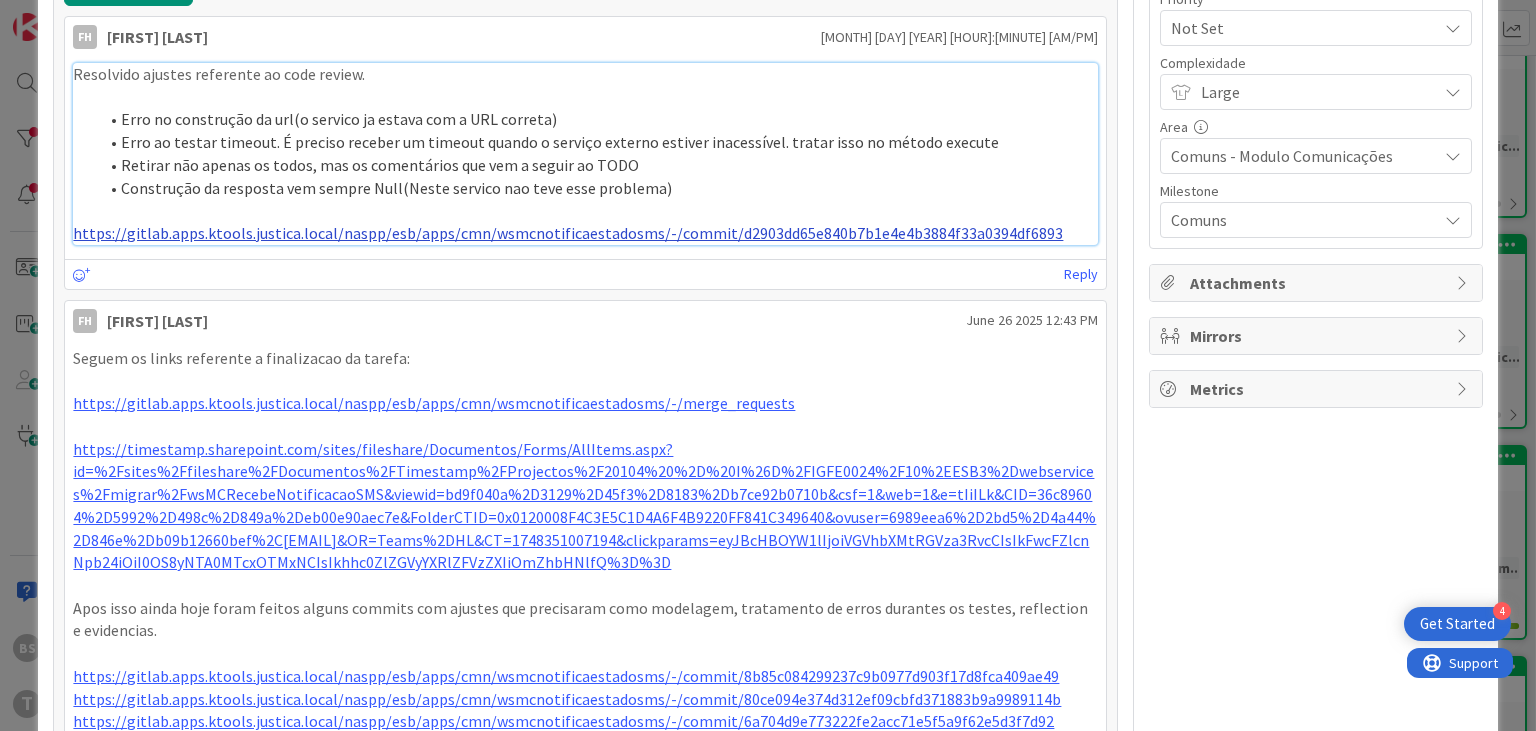click on "https://gitlab.apps.ktools.justica.local/naspp/esb/apps/cmn/wsmcnotificaestadosms/-/commit/d2903dd65e840b7b1e4e4b3884f33a0394df6893" at bounding box center [568, 233] 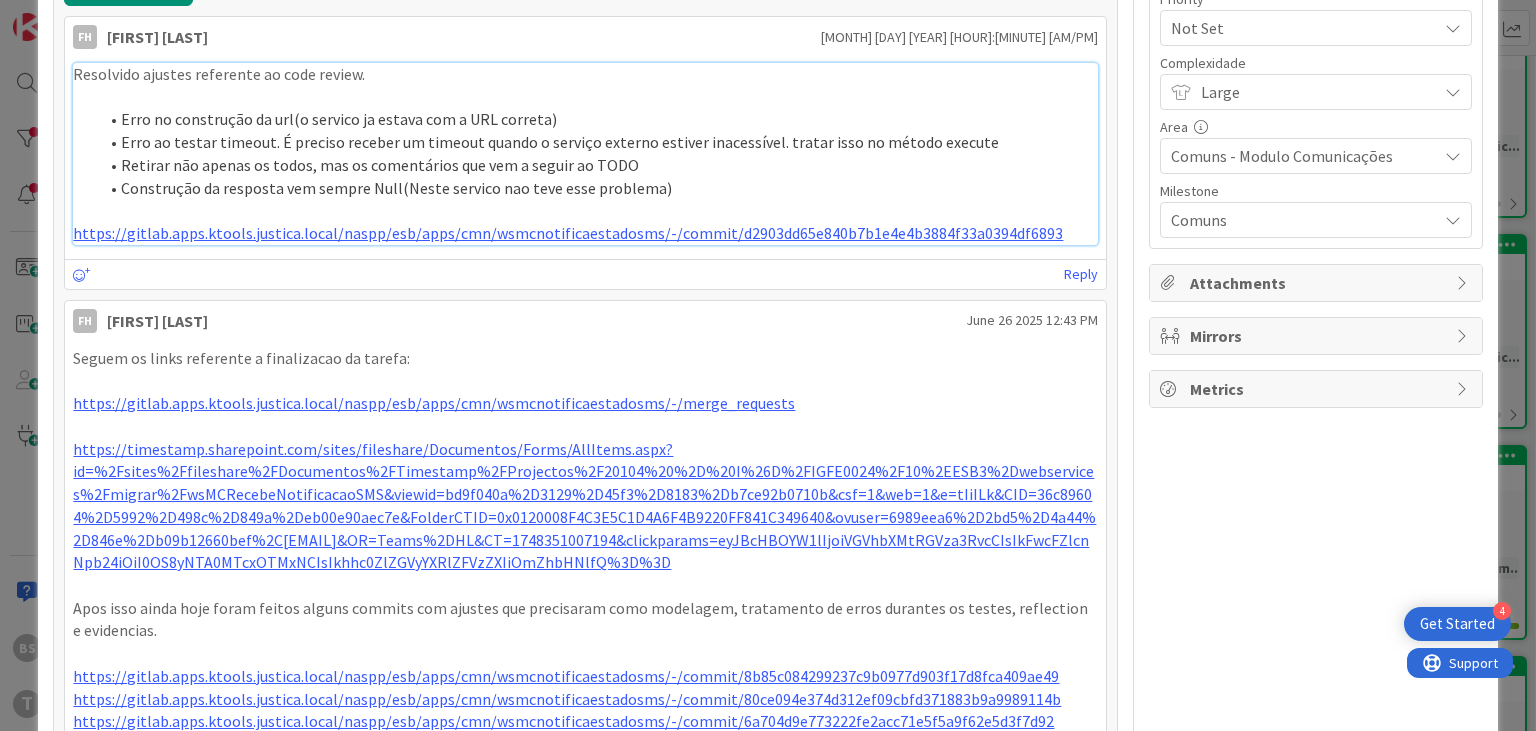 scroll, scrollTop: 0, scrollLeft: 0, axis: both 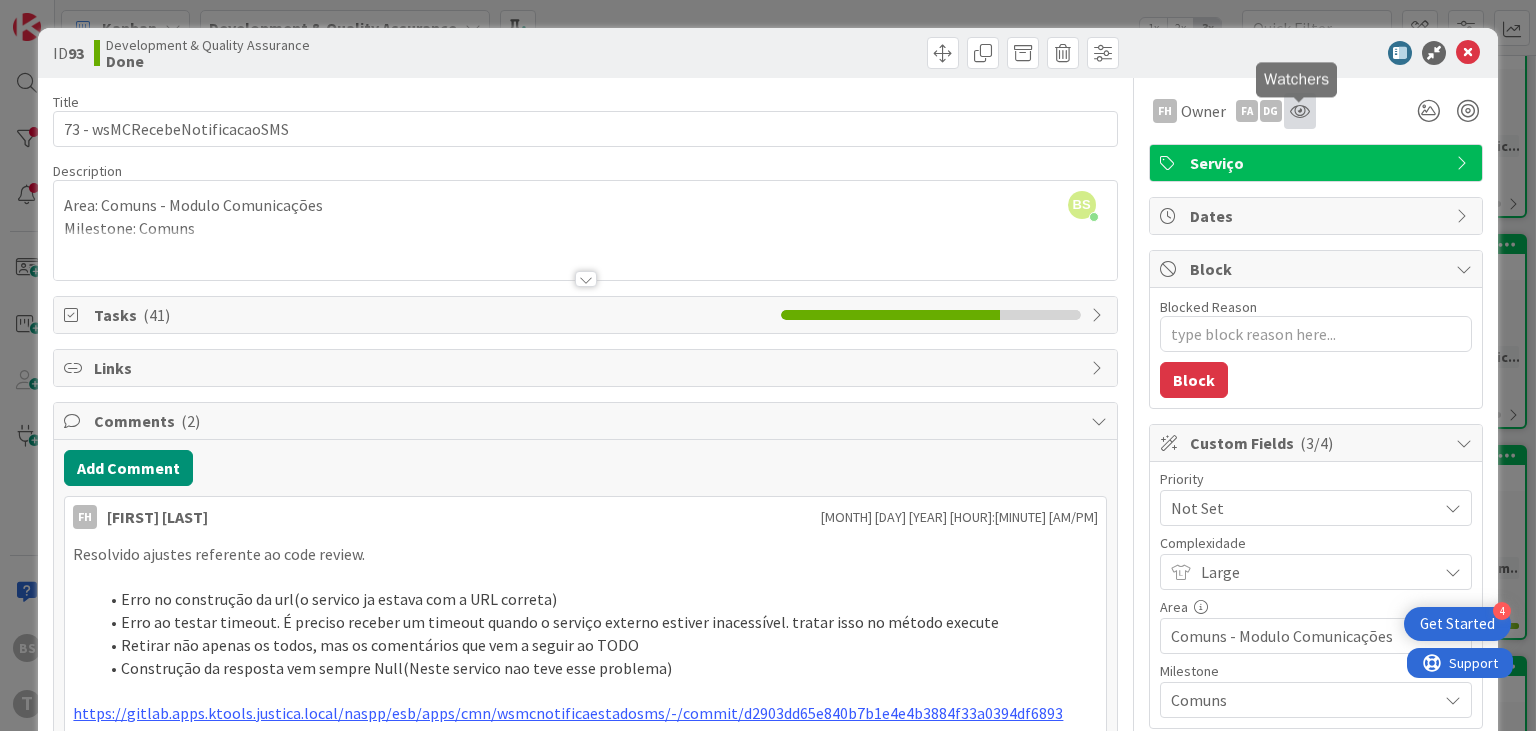 click at bounding box center (1300, 111) 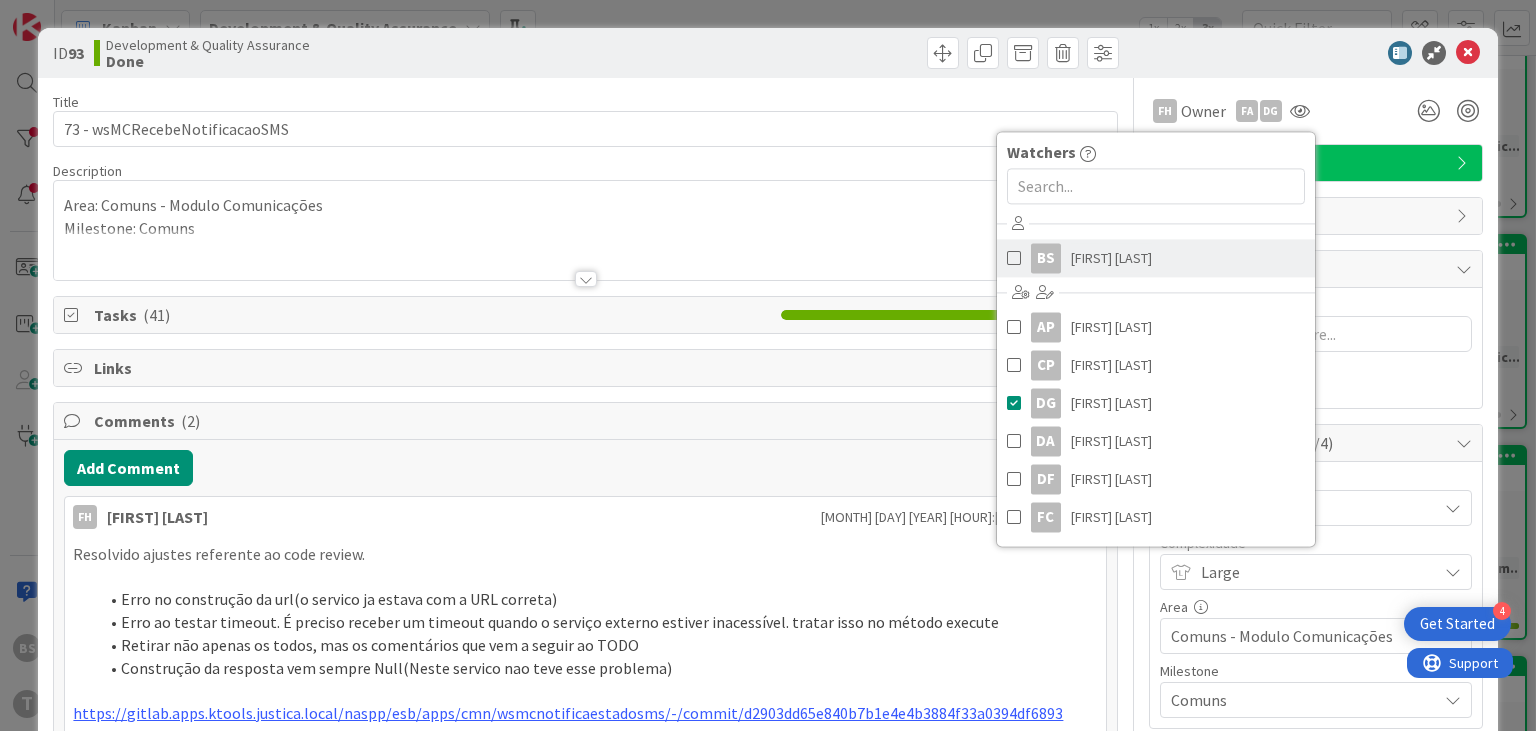 click on "[FIRST] [LAST]" at bounding box center (1111, 258) 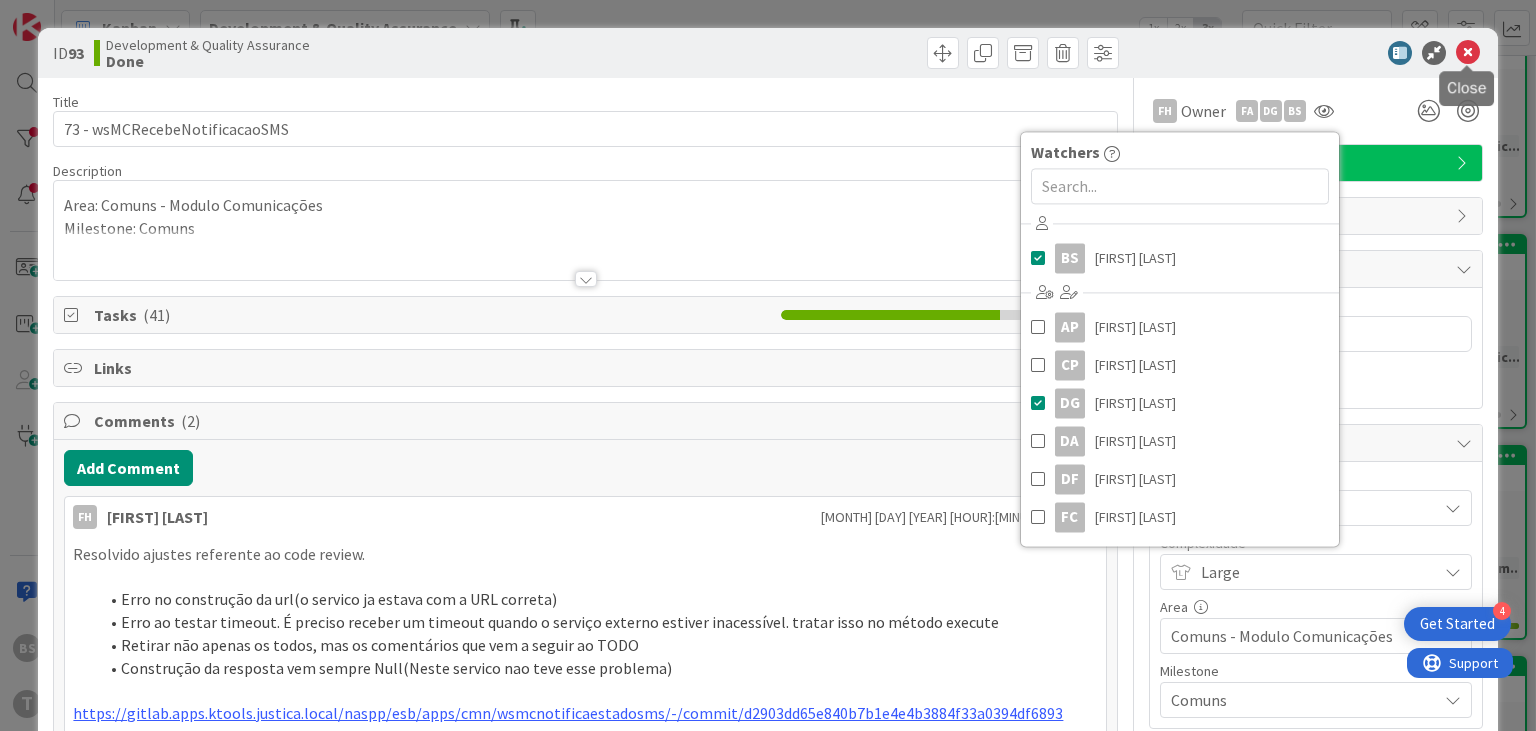 click at bounding box center (1468, 53) 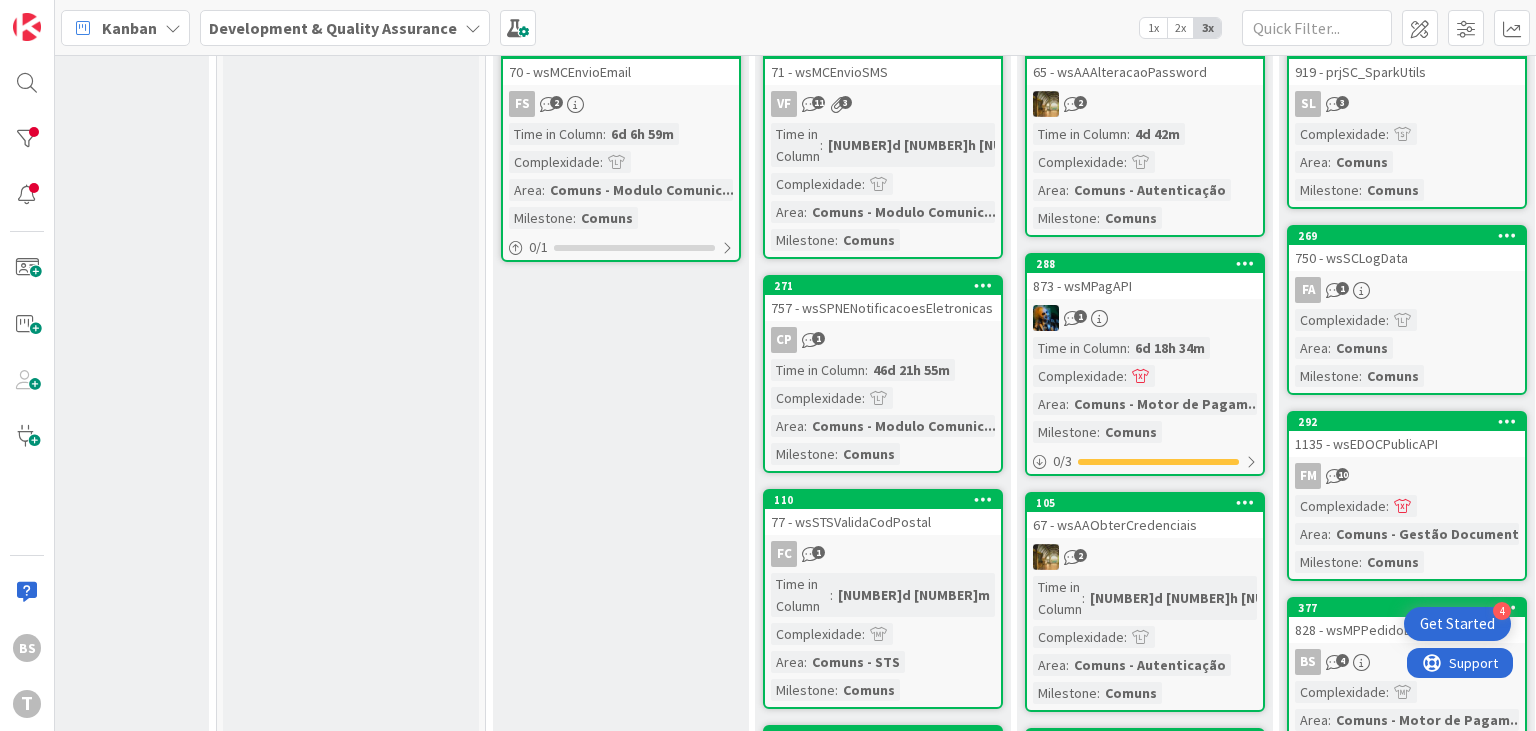 scroll, scrollTop: 480, scrollLeft: 641, axis: both 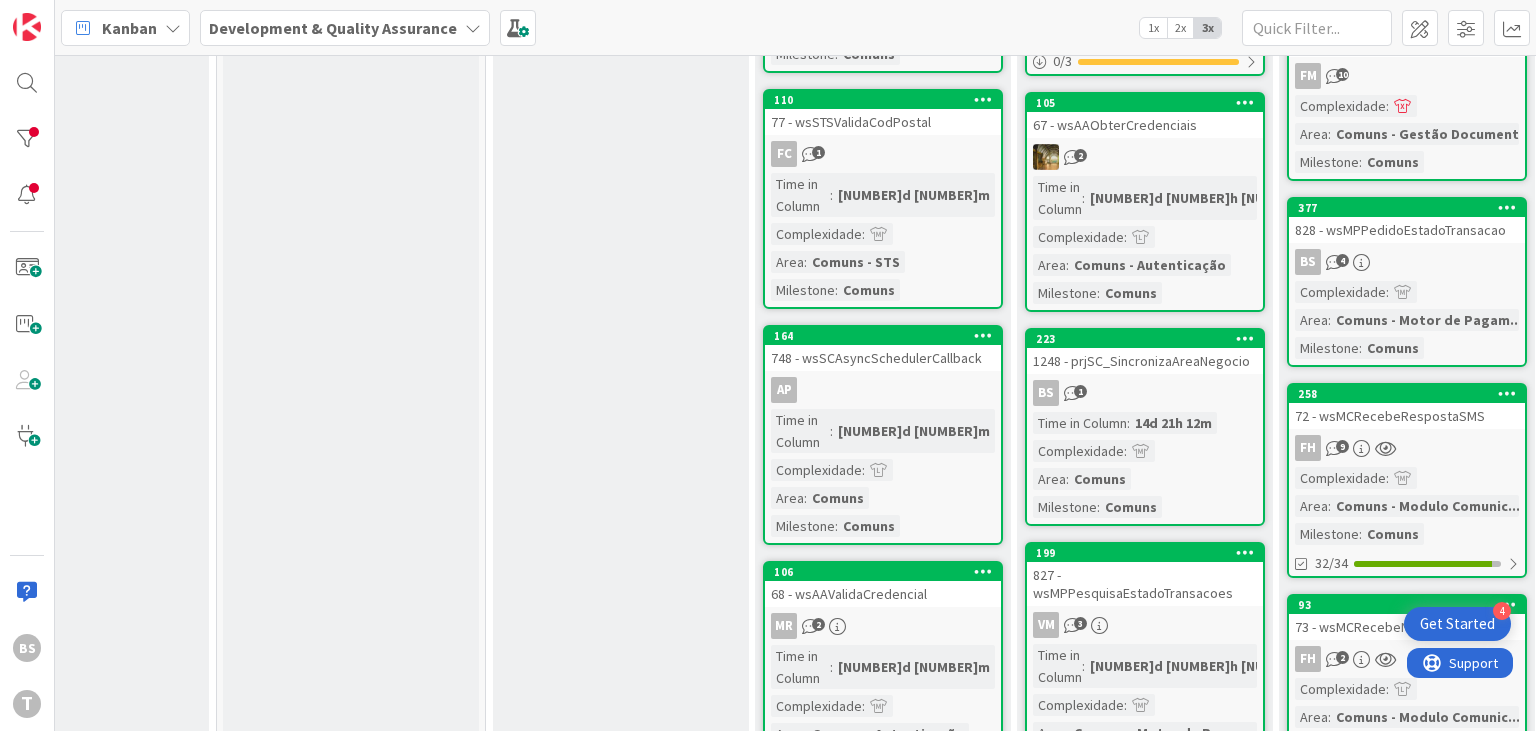 click on "Comuns - Modulo Comunic..." at bounding box center (1428, 506) 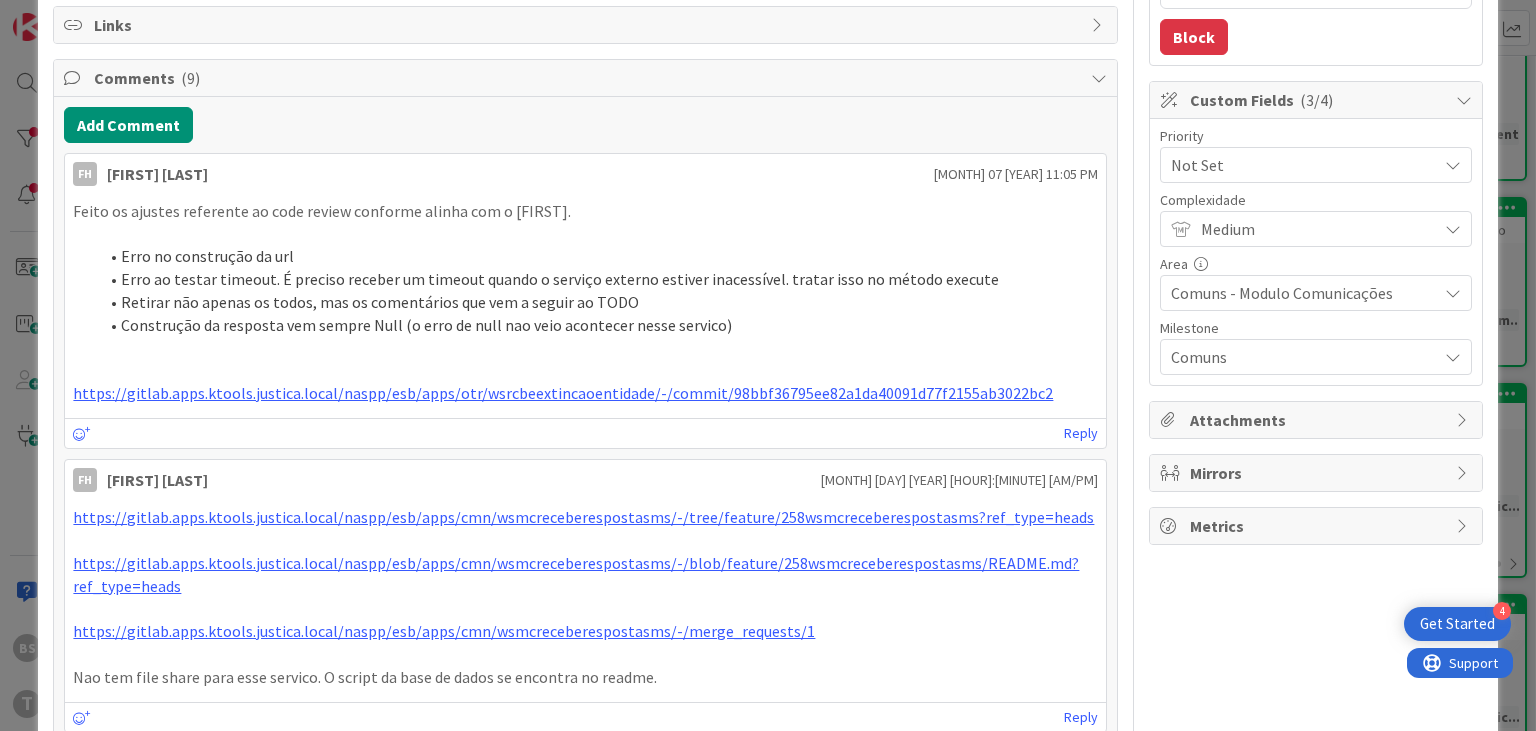 scroll, scrollTop: 360, scrollLeft: 0, axis: vertical 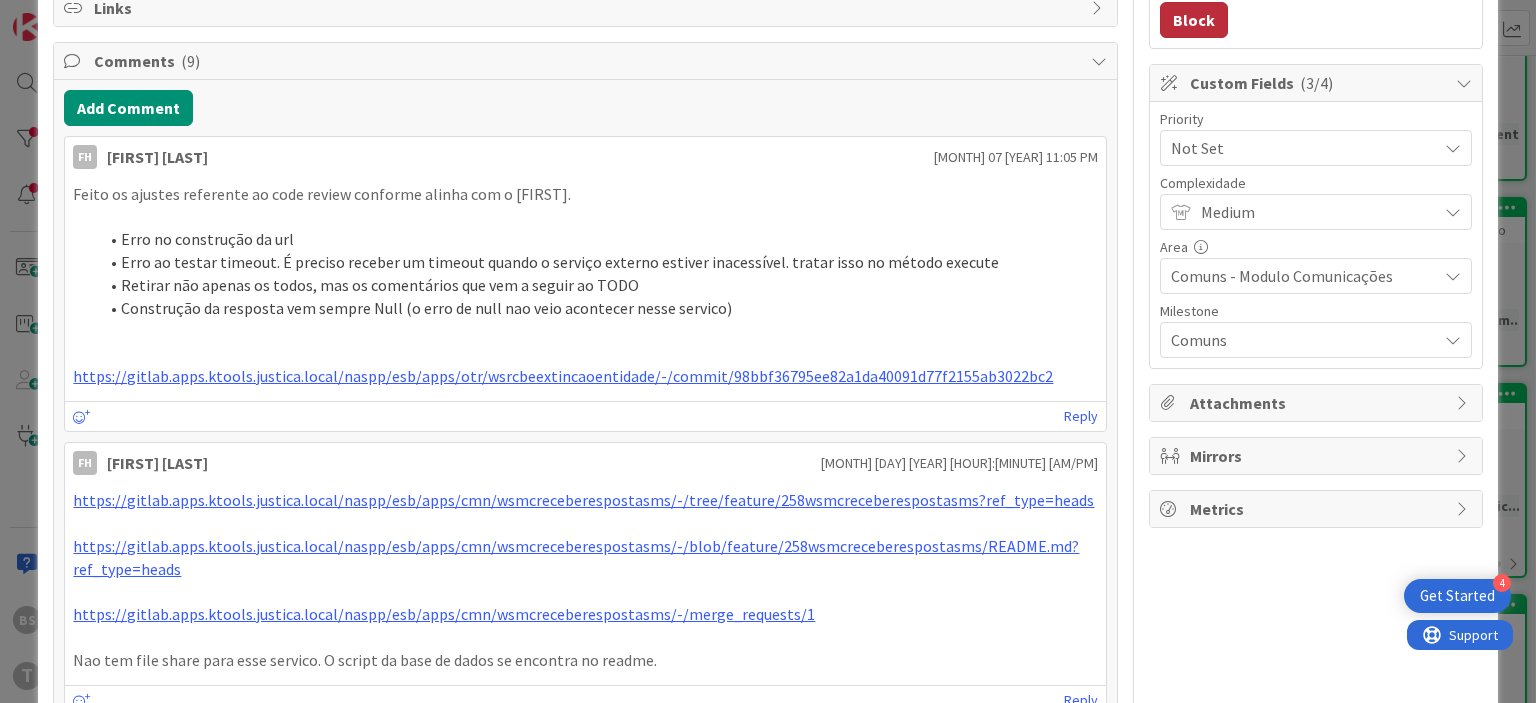 type on "x" 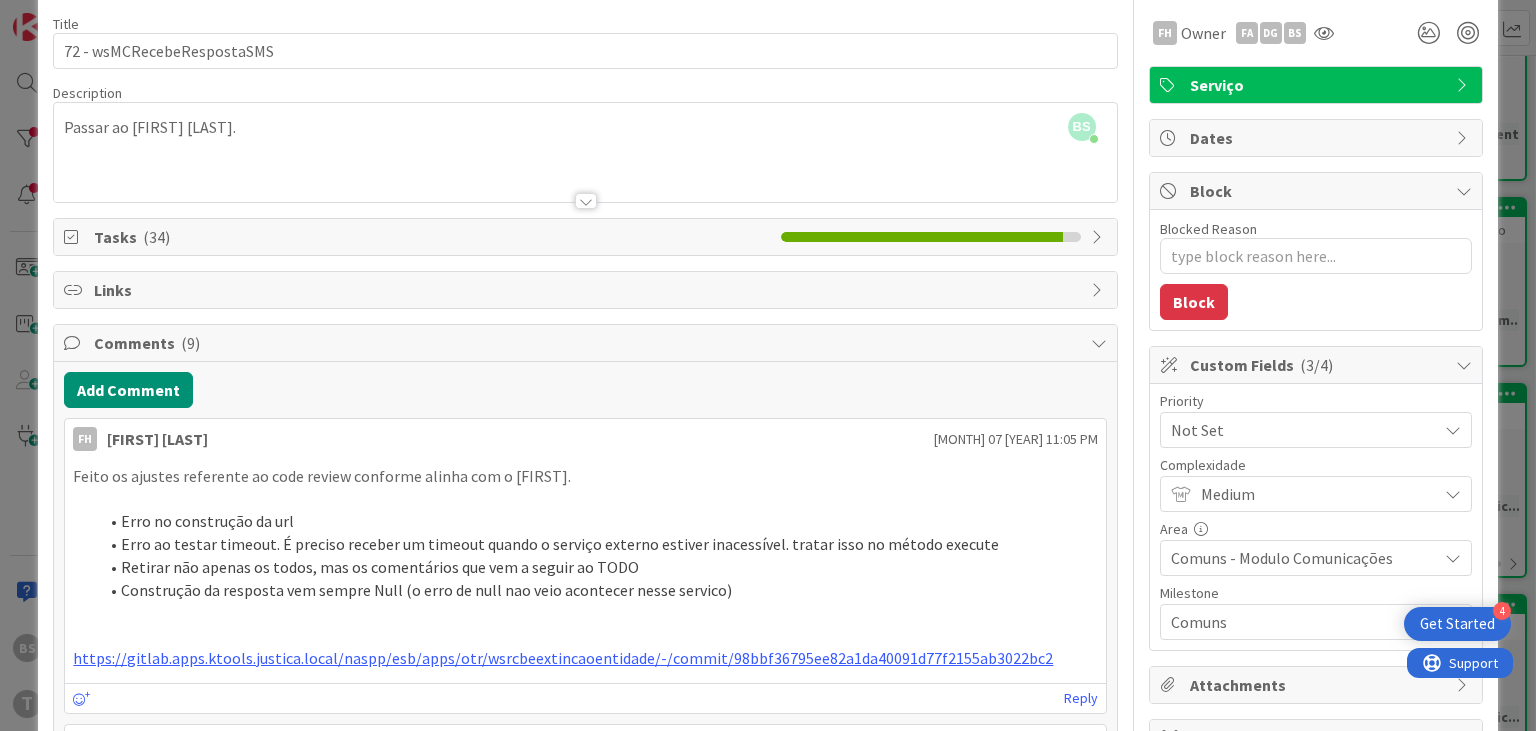 scroll, scrollTop: 0, scrollLeft: 0, axis: both 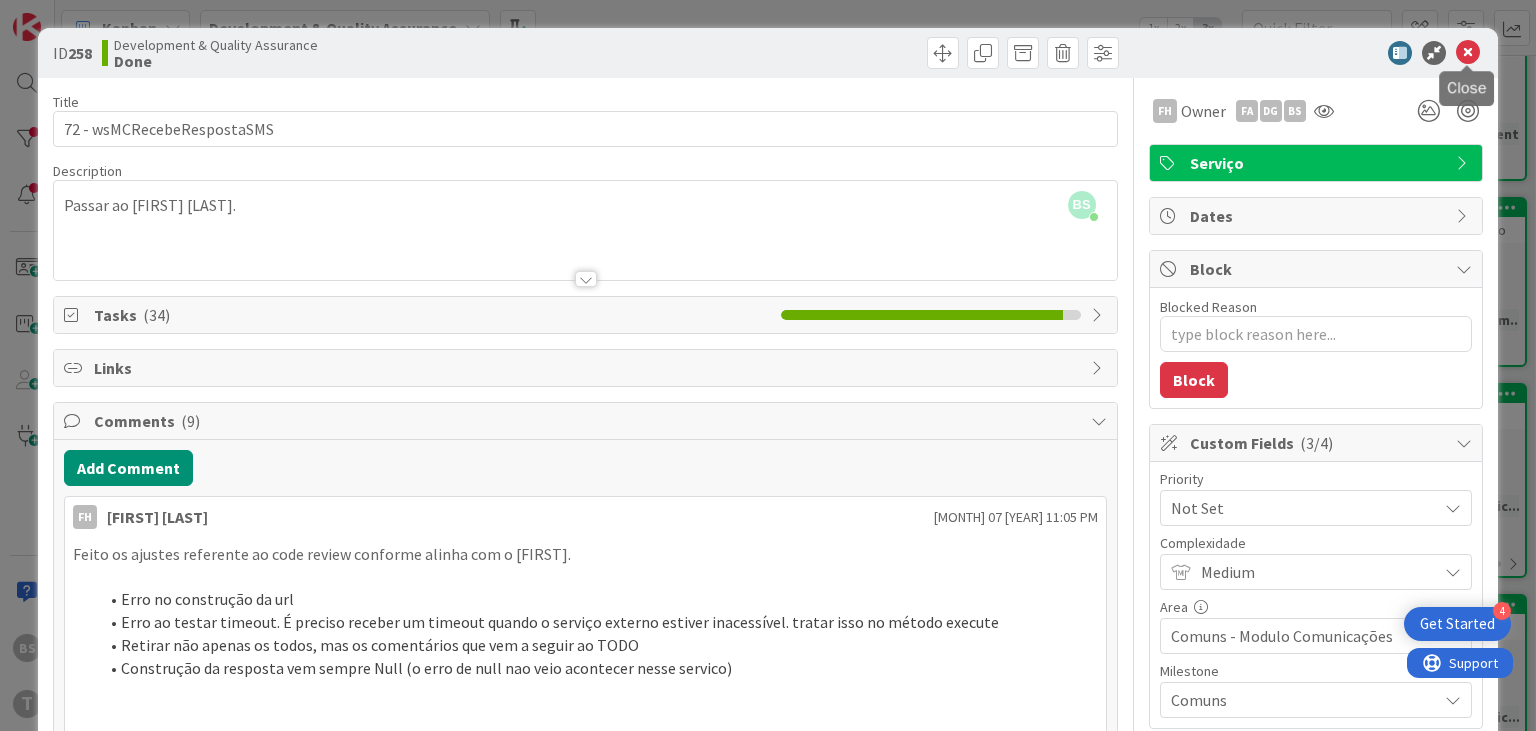 click at bounding box center (1468, 53) 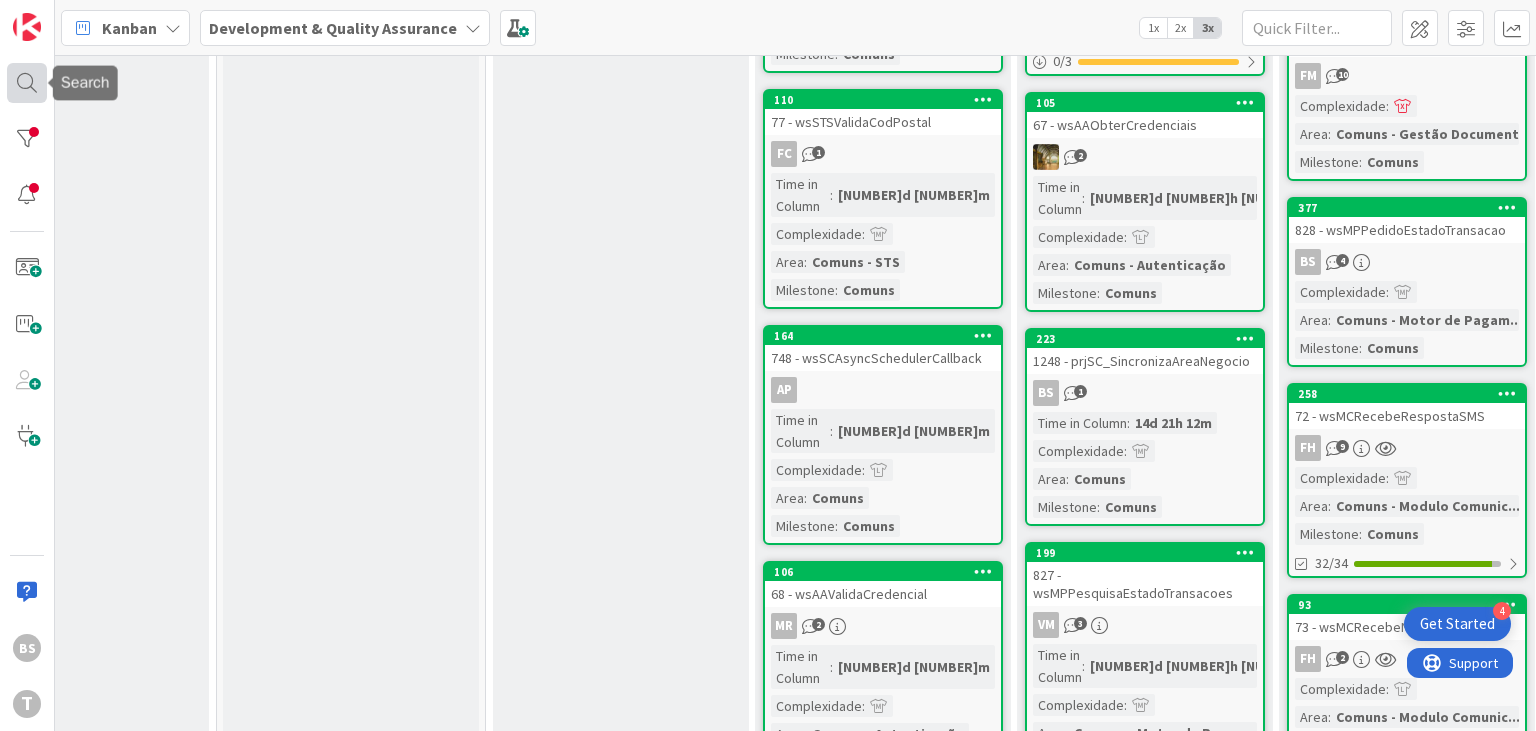 click at bounding box center (27, 83) 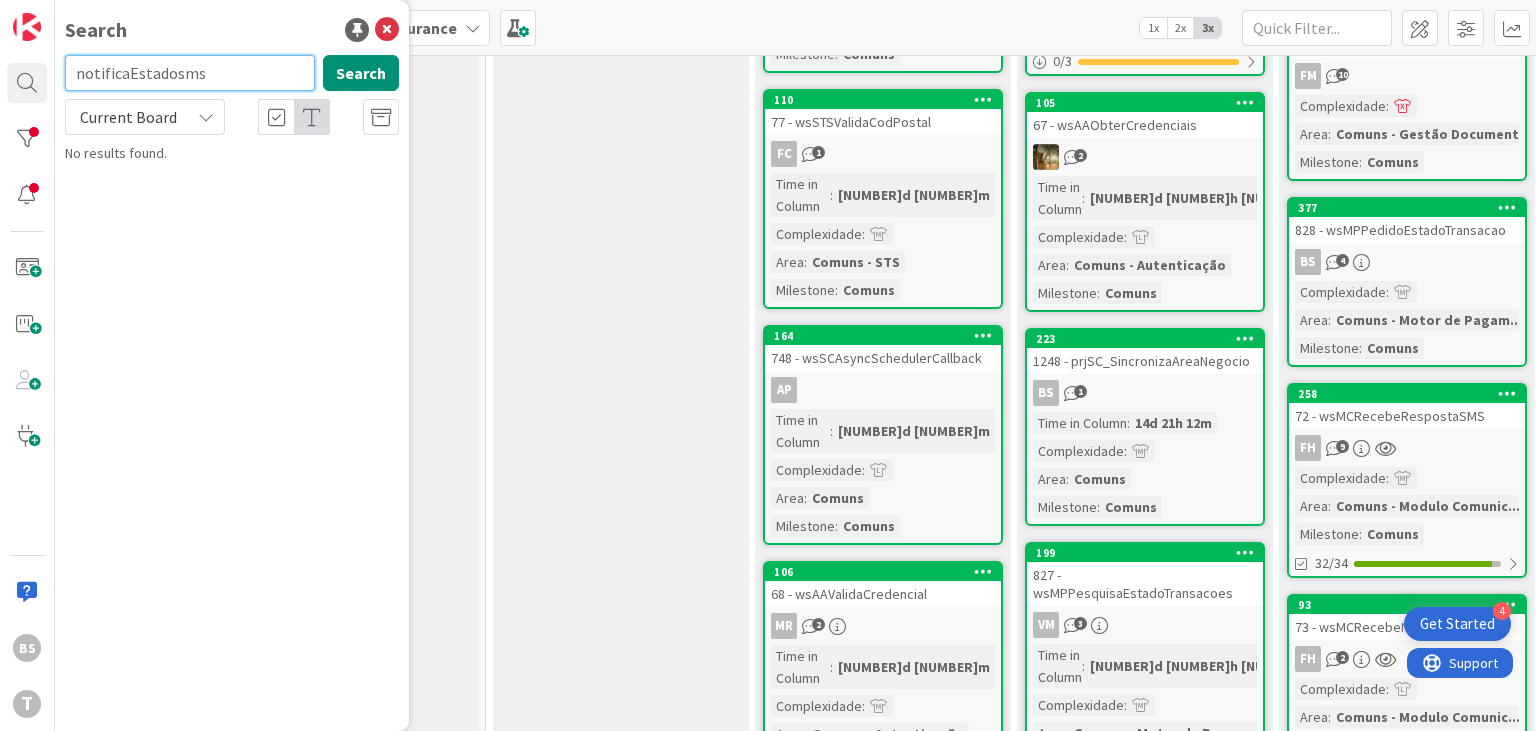 click on "notificaEstadosms" at bounding box center (190, 73) 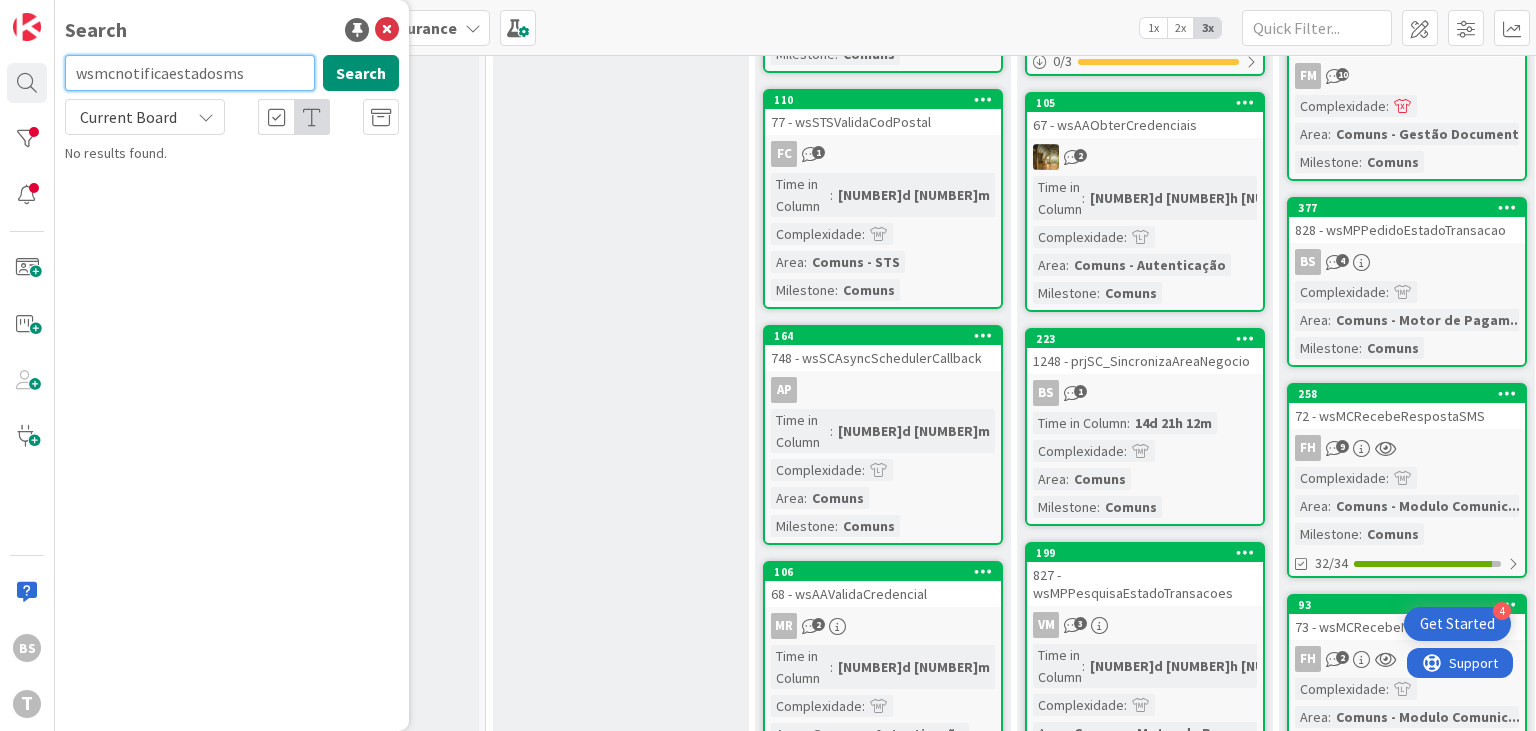 type on "wsmcnotificaestadosms" 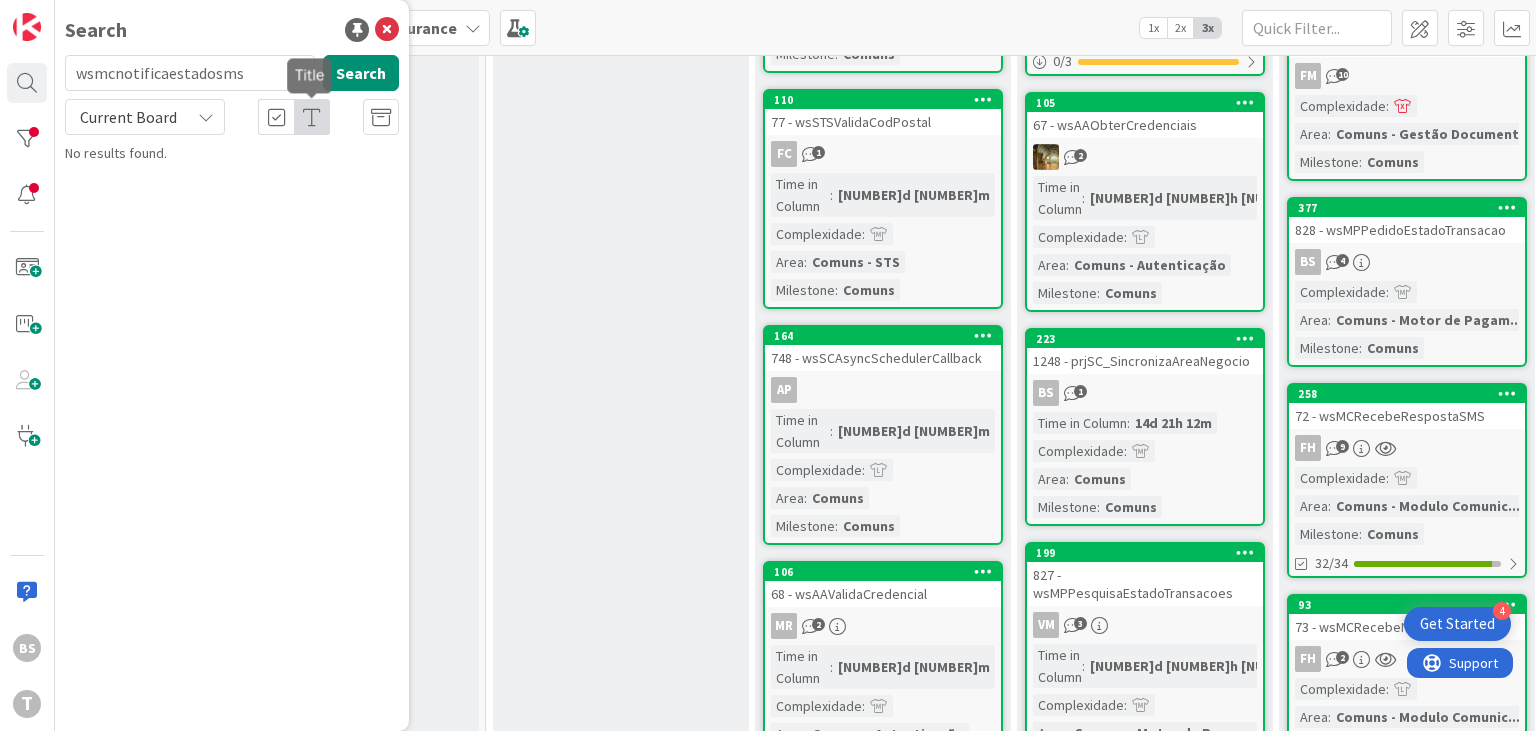 click at bounding box center [312, 117] 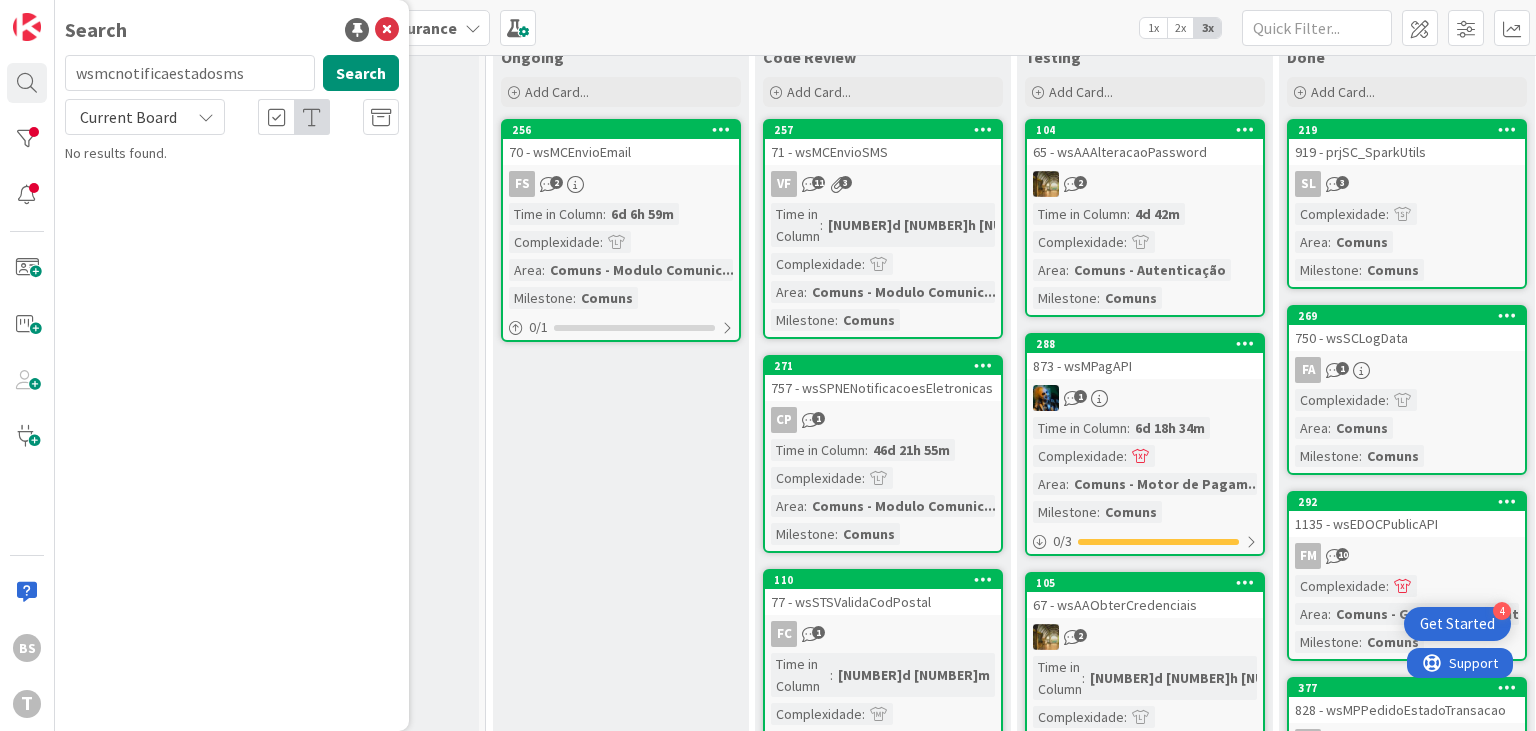 scroll, scrollTop: 0, scrollLeft: 641, axis: horizontal 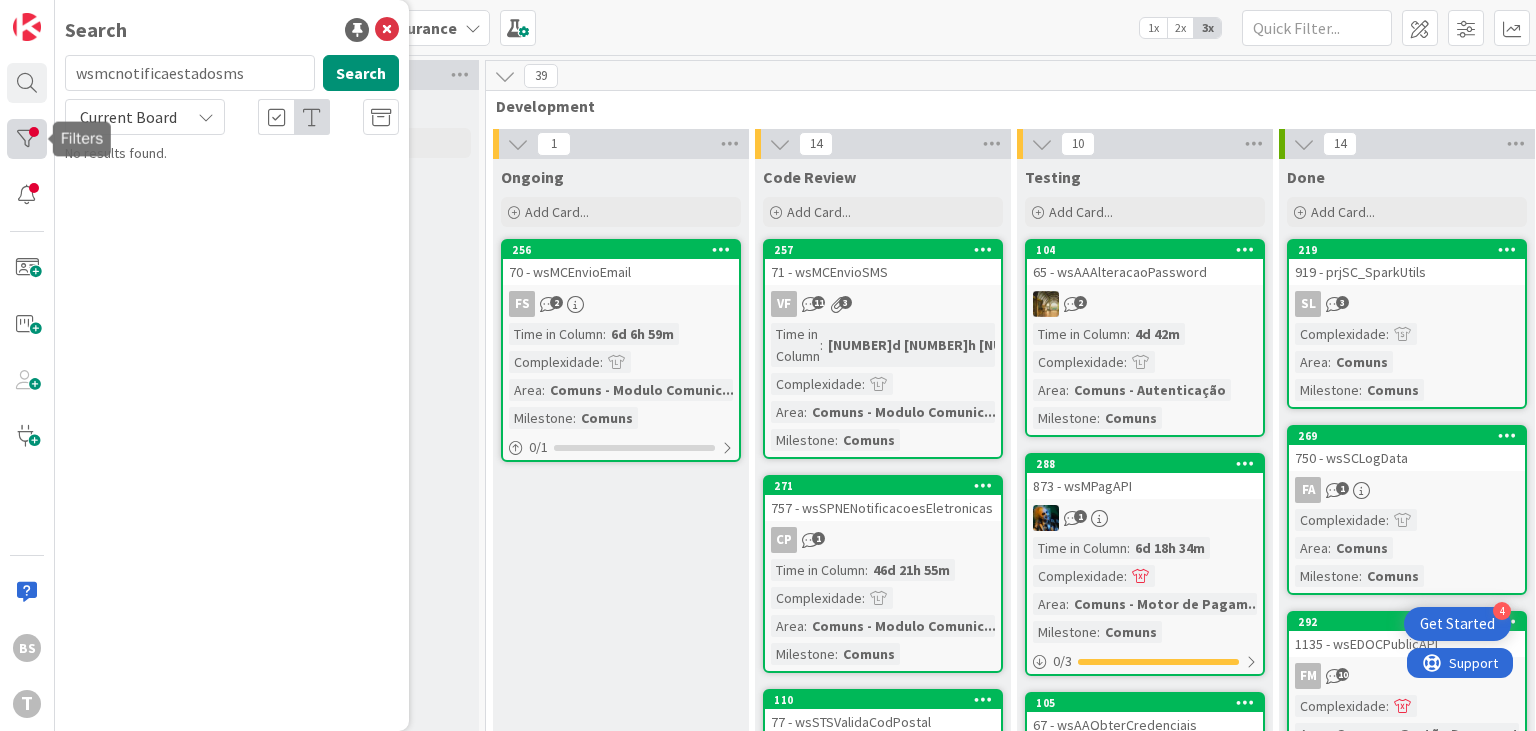 click at bounding box center [27, 139] 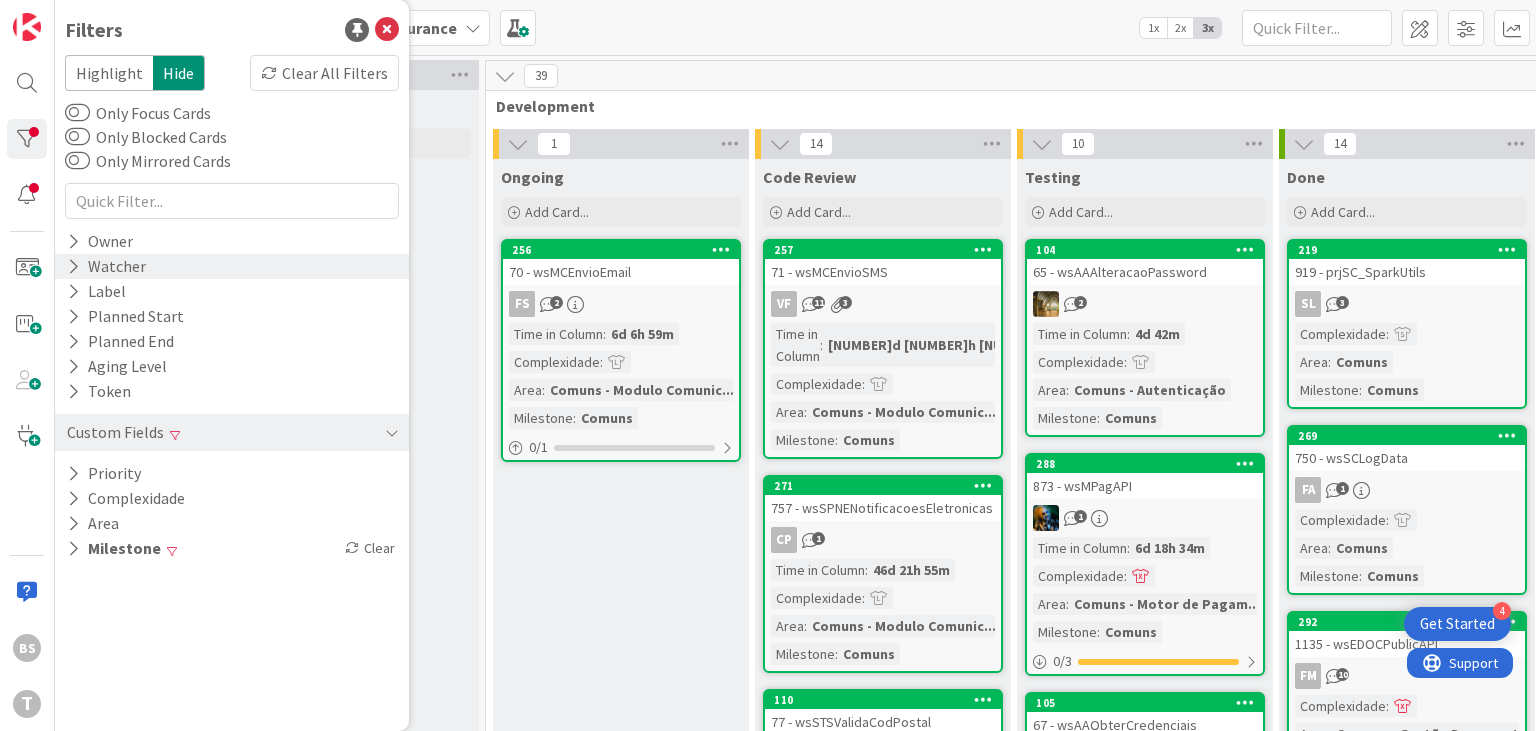 click on "Watcher" at bounding box center (232, 266) 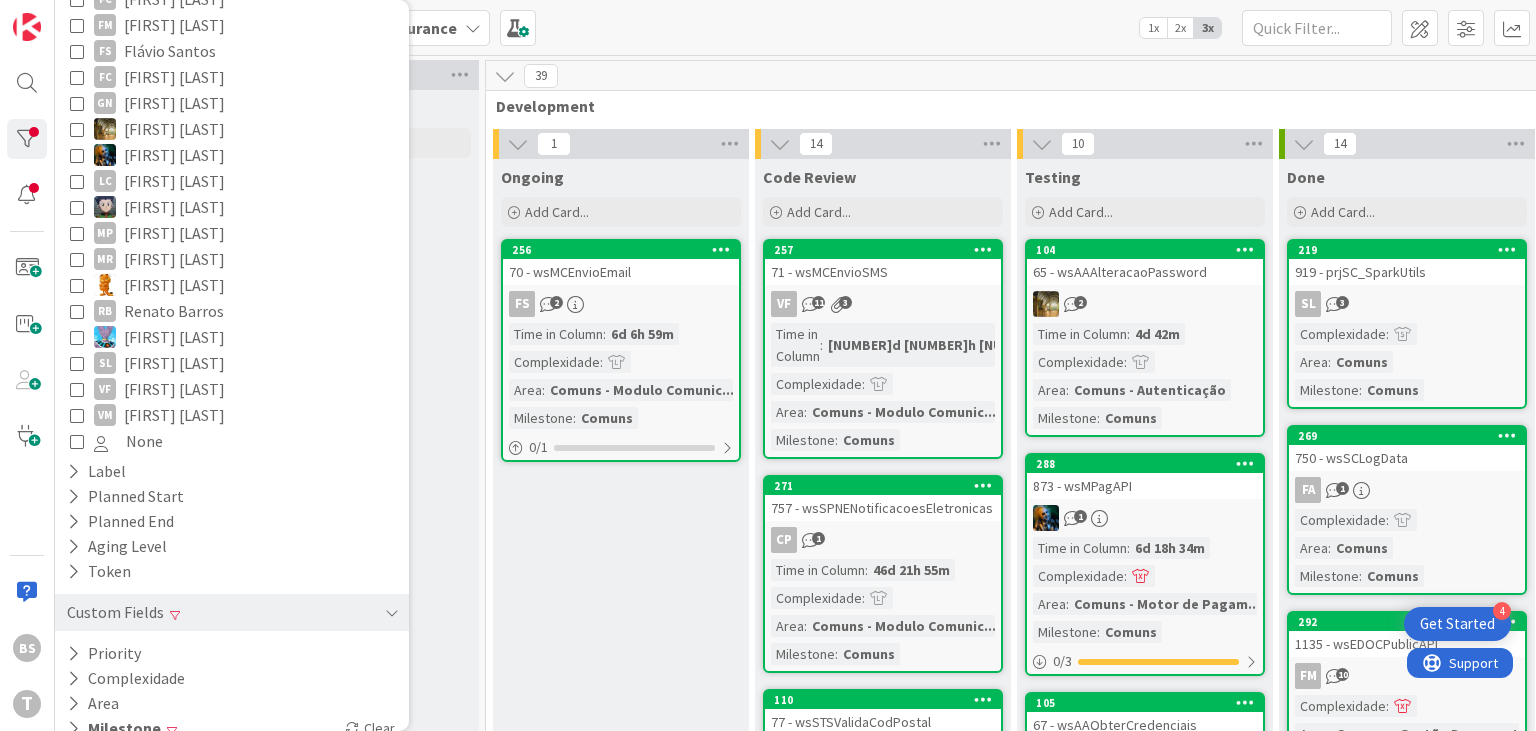 scroll, scrollTop: 120, scrollLeft: 0, axis: vertical 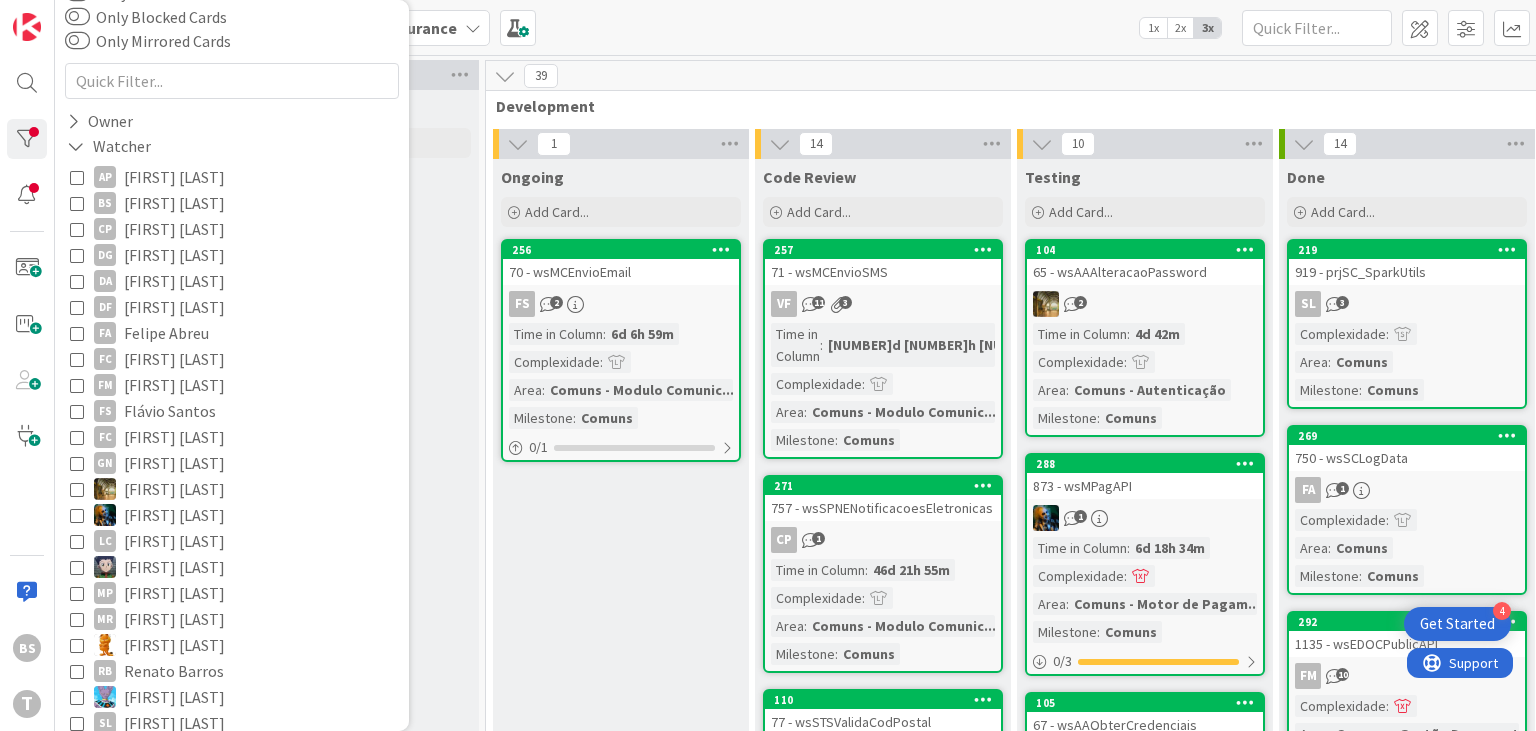 click on "BS   [FIRST] [LAST]" at bounding box center [232, 203] 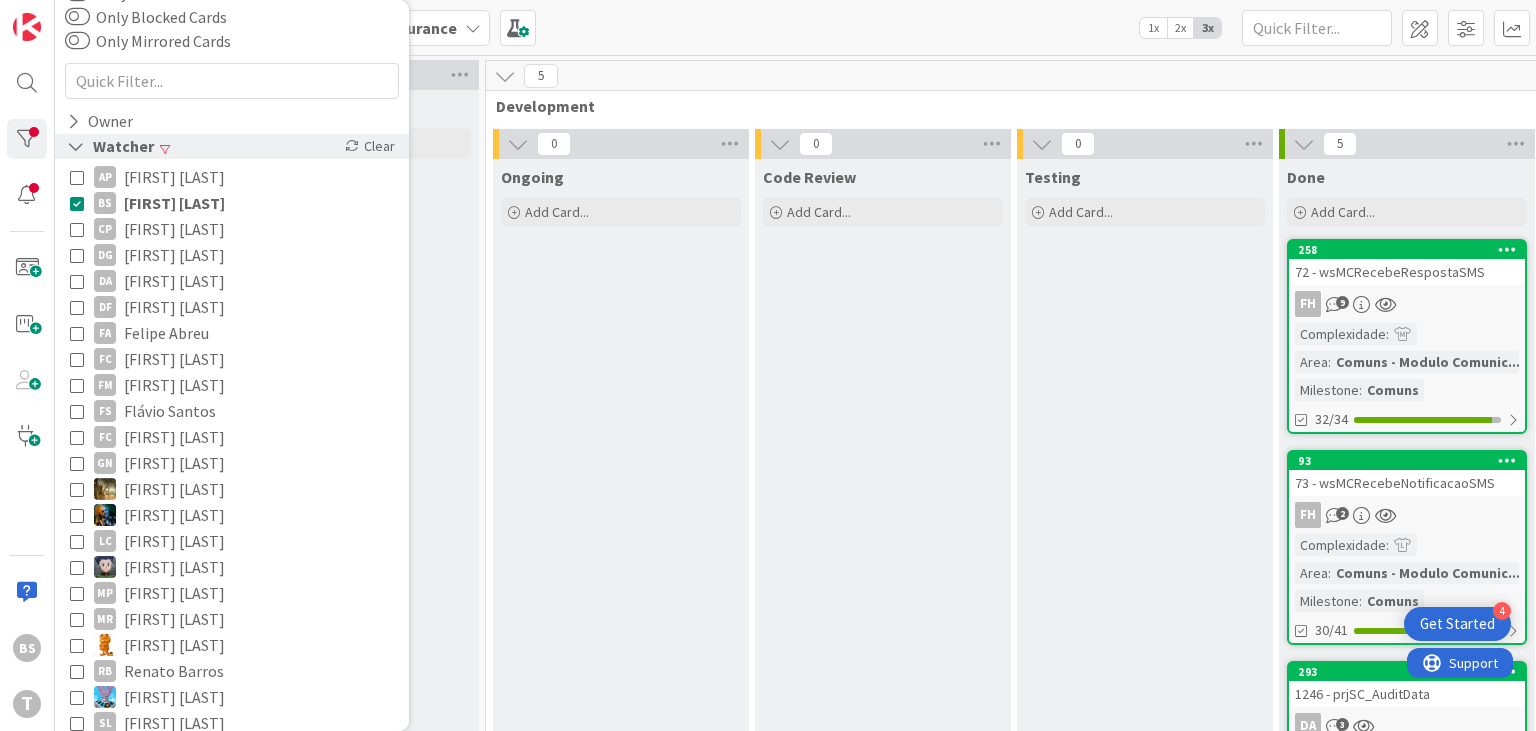 click at bounding box center [76, 146] 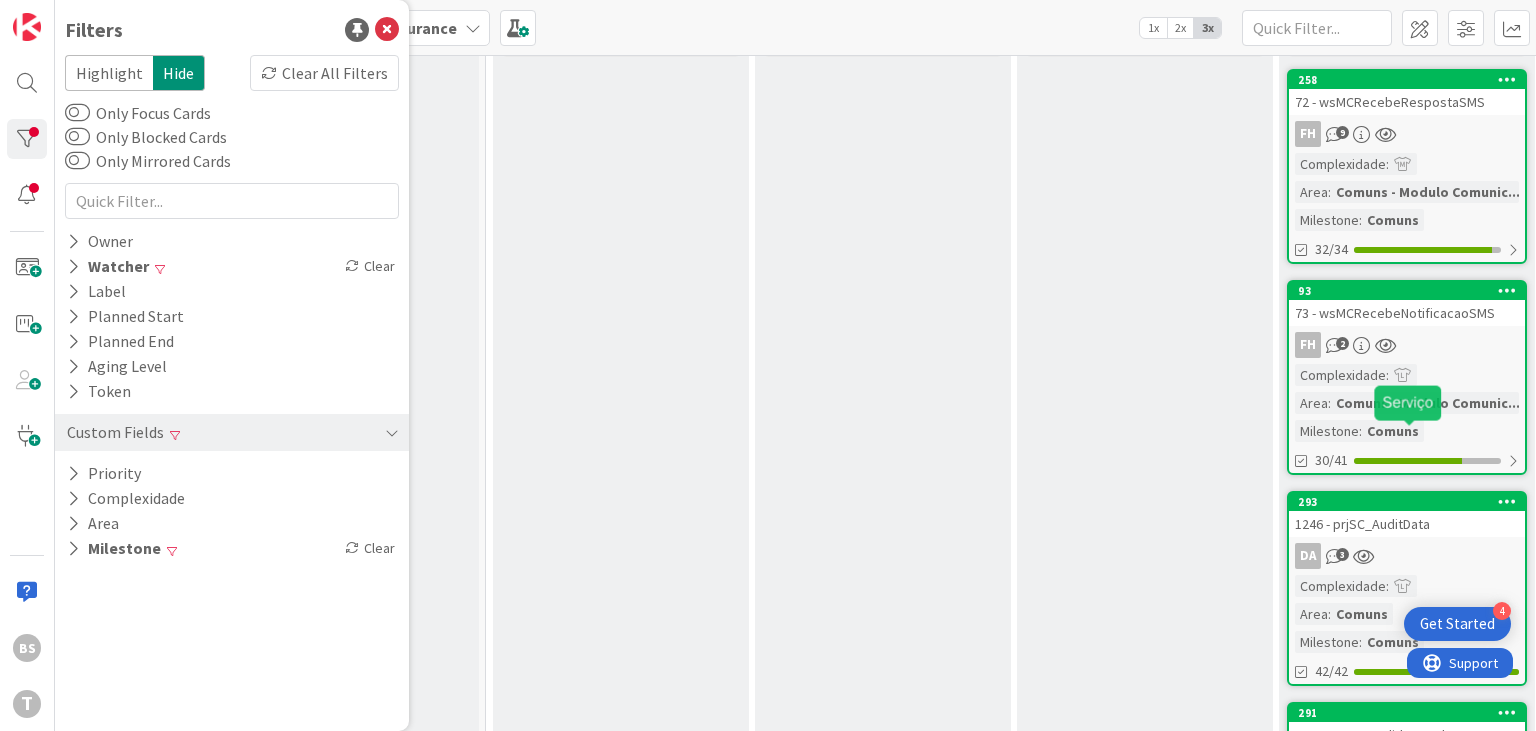 scroll, scrollTop: 120, scrollLeft: 641, axis: both 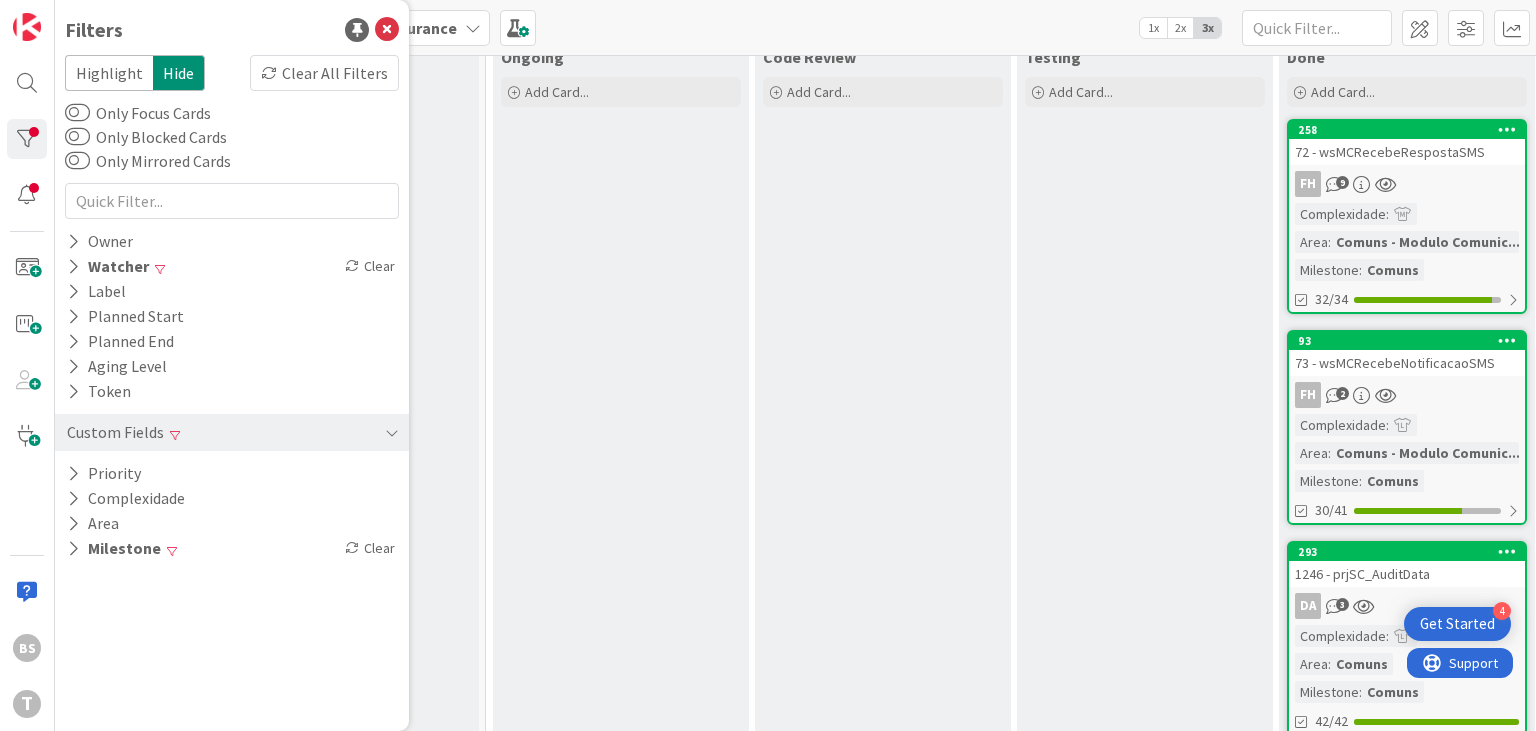 click on "FH 2" at bounding box center (1407, 395) 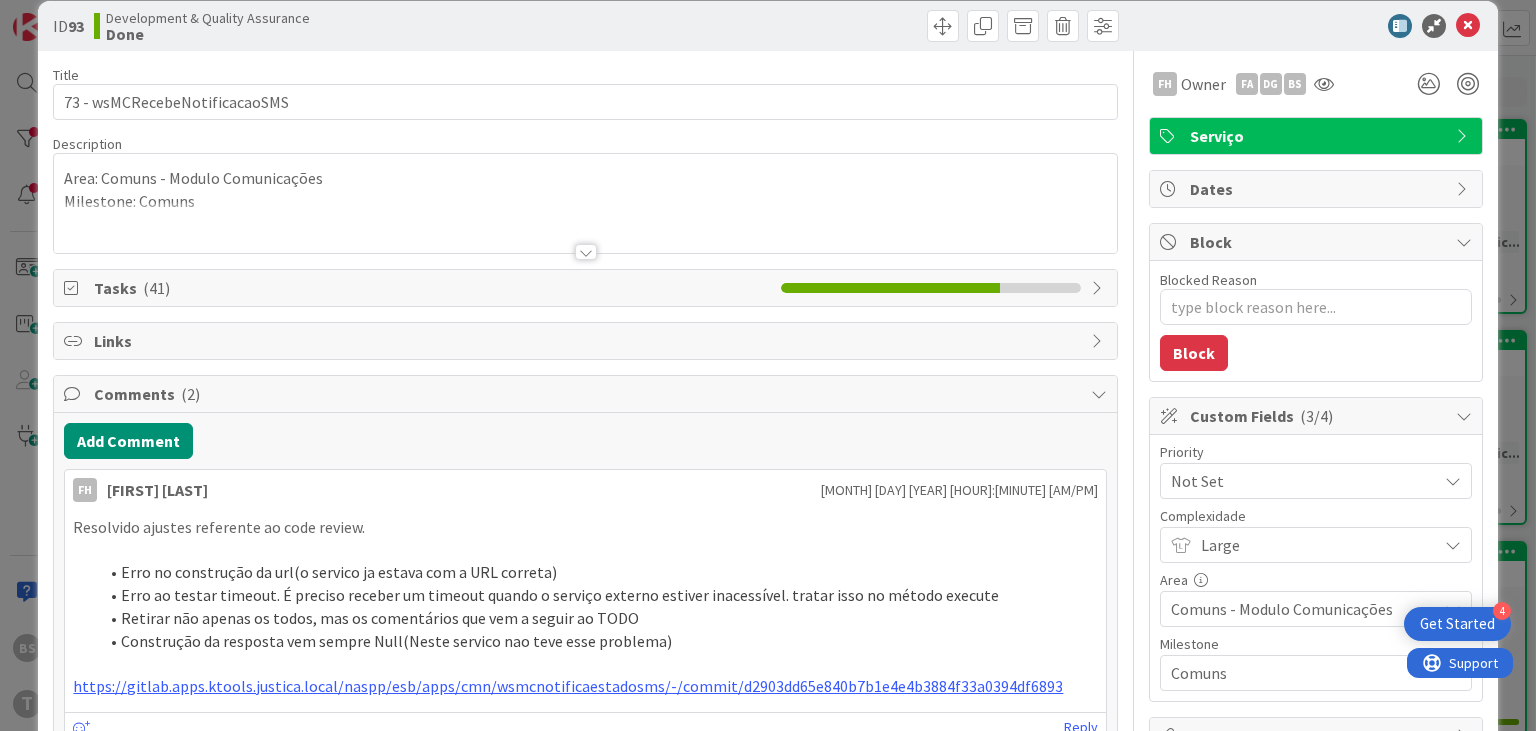 scroll, scrollTop: 0, scrollLeft: 0, axis: both 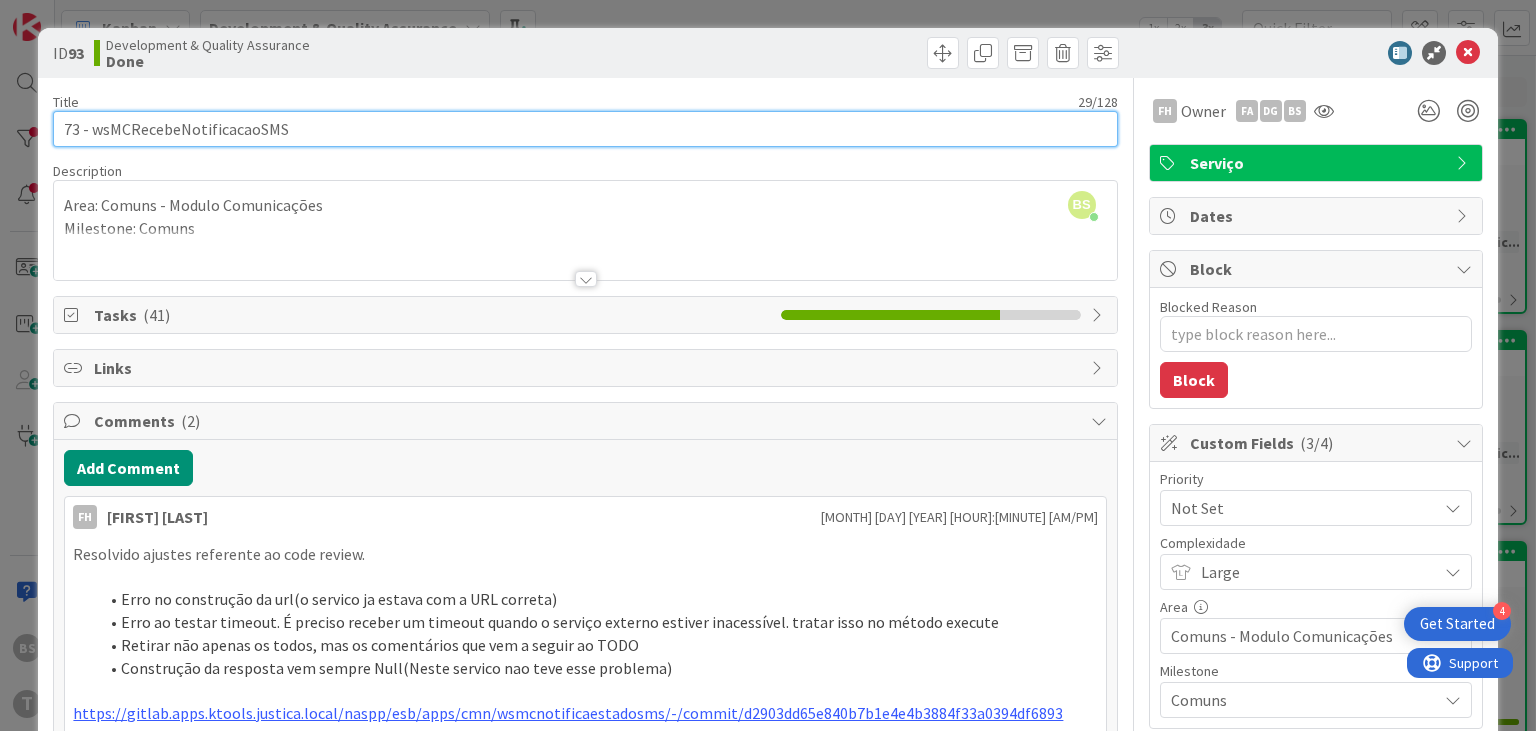 click on "73 - wsMCRecebeNotificacaoSMS" at bounding box center [585, 129] 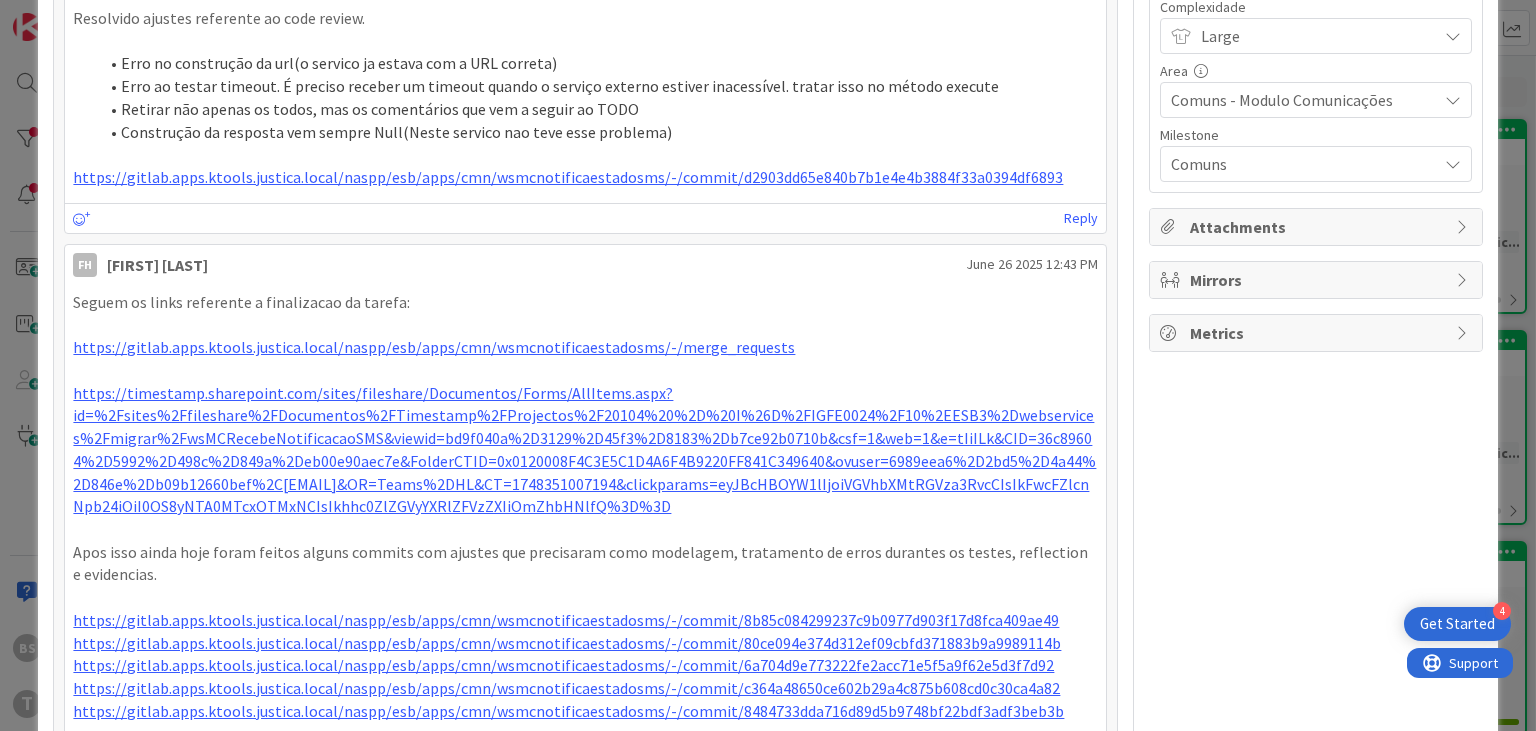 scroll, scrollTop: 600, scrollLeft: 0, axis: vertical 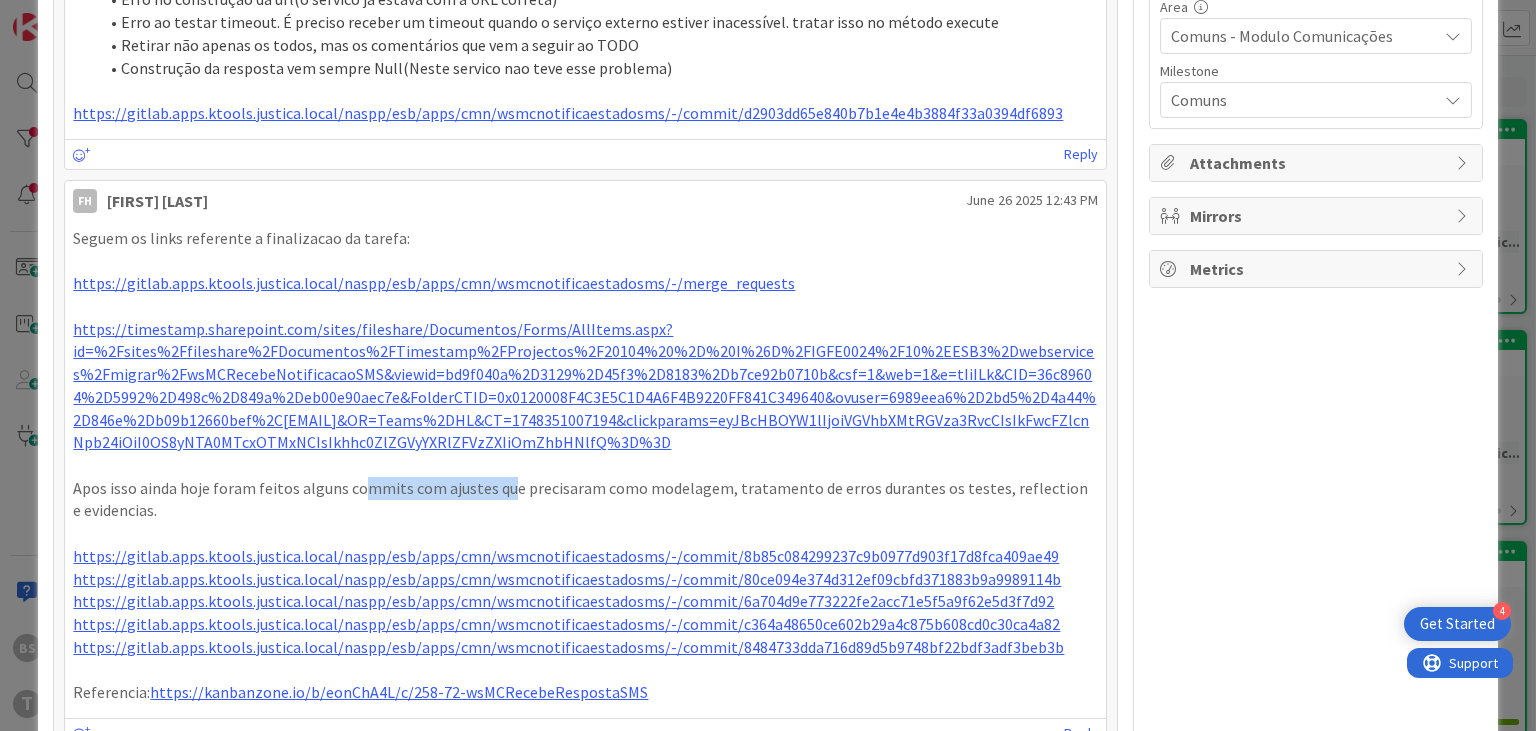 drag, startPoint x: 398, startPoint y: 490, endPoint x: 499, endPoint y: 483, distance: 101.24229 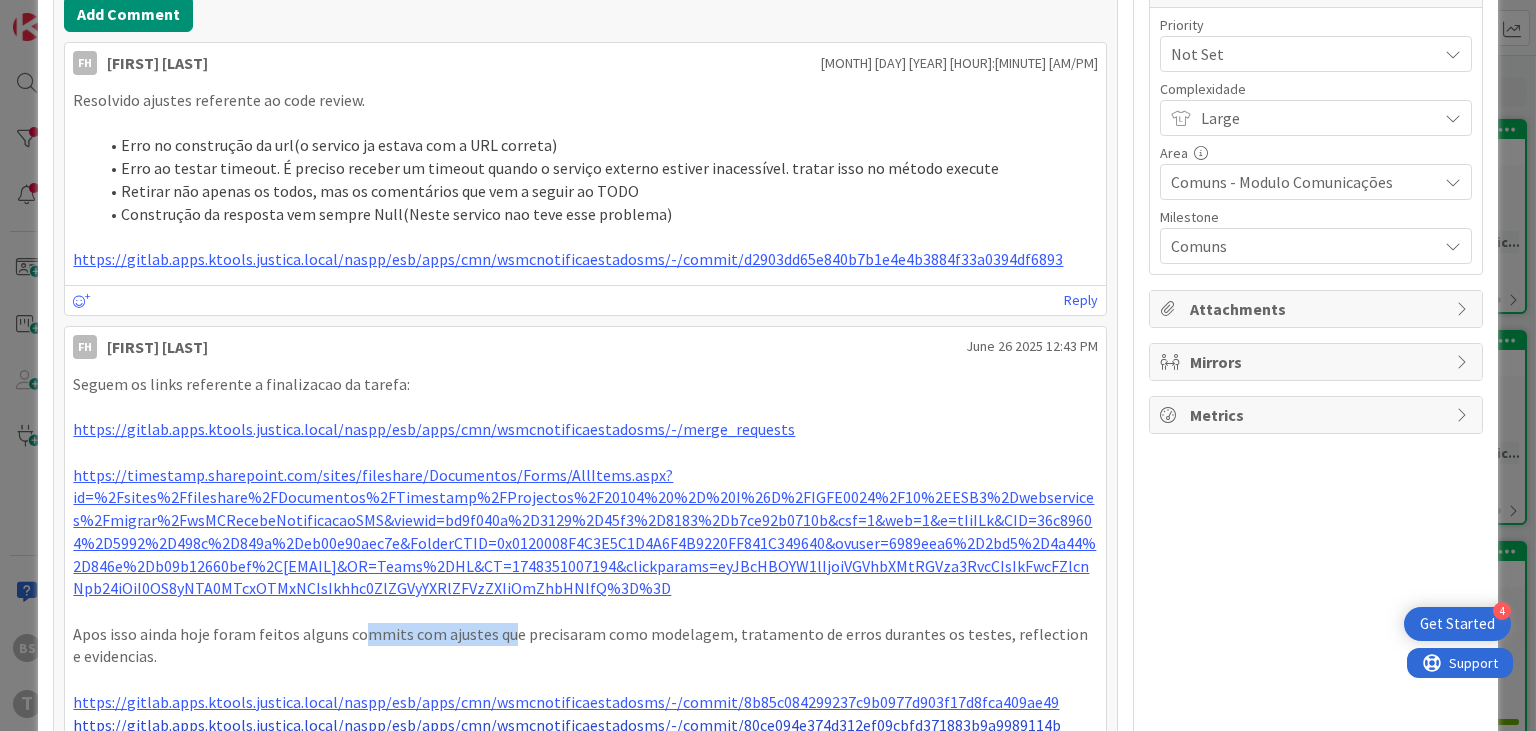 scroll, scrollTop: 214, scrollLeft: 0, axis: vertical 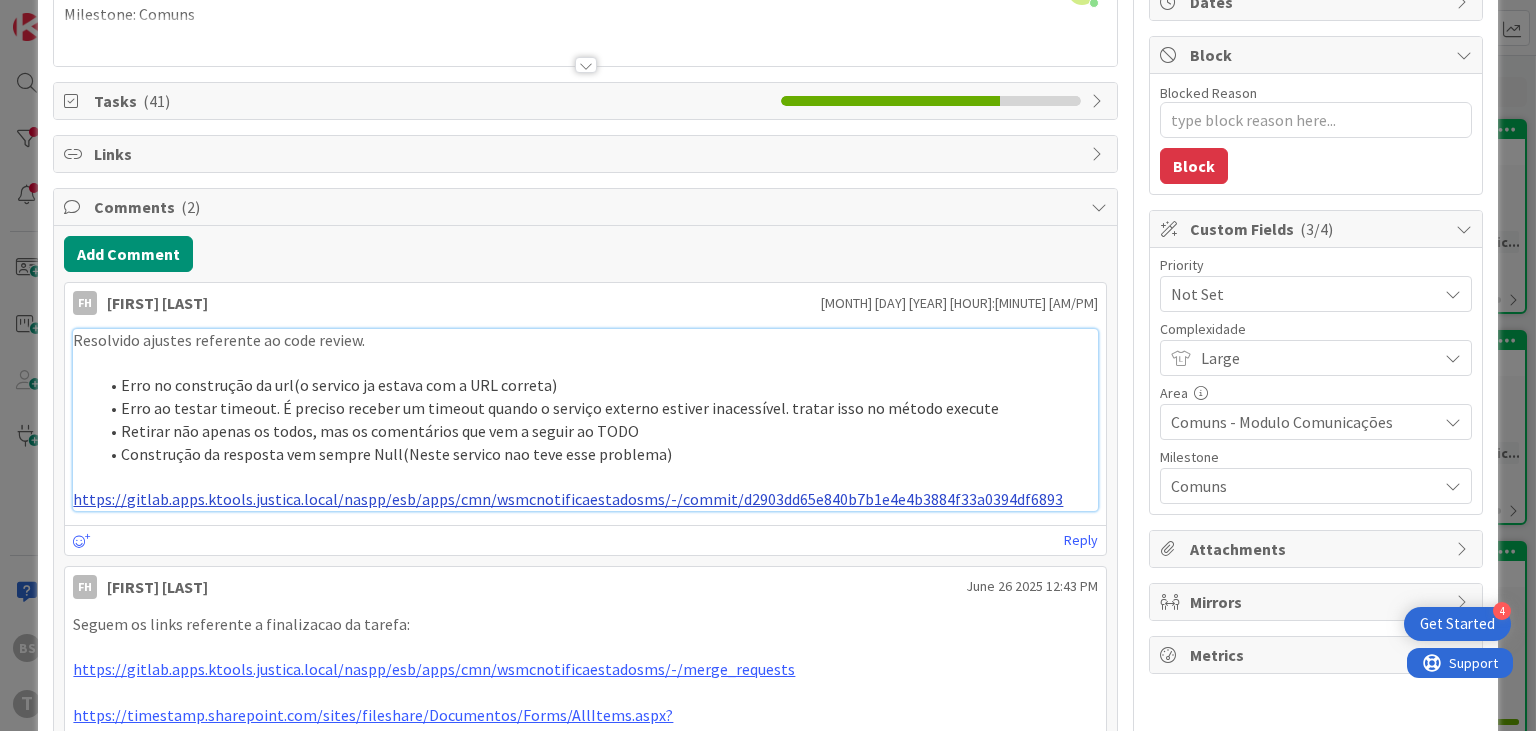 click on "https://gitlab.apps.ktools.justica.local/naspp/esb/apps/cmn/wsmcnotificaestadosms/-/commit/d2903dd65e840b7b1e4e4b3884f33a0394df6893" at bounding box center [568, 499] 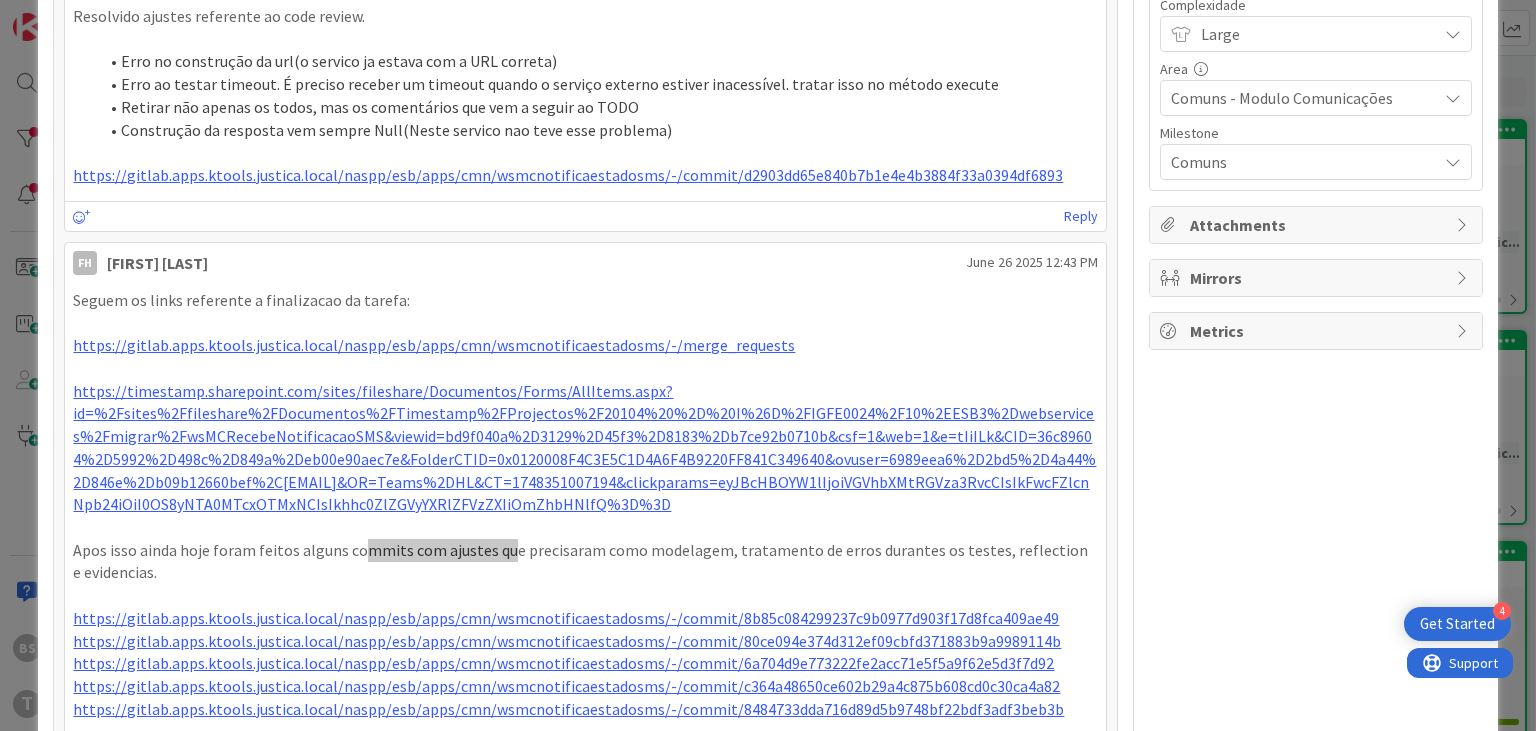 scroll, scrollTop: 600, scrollLeft: 0, axis: vertical 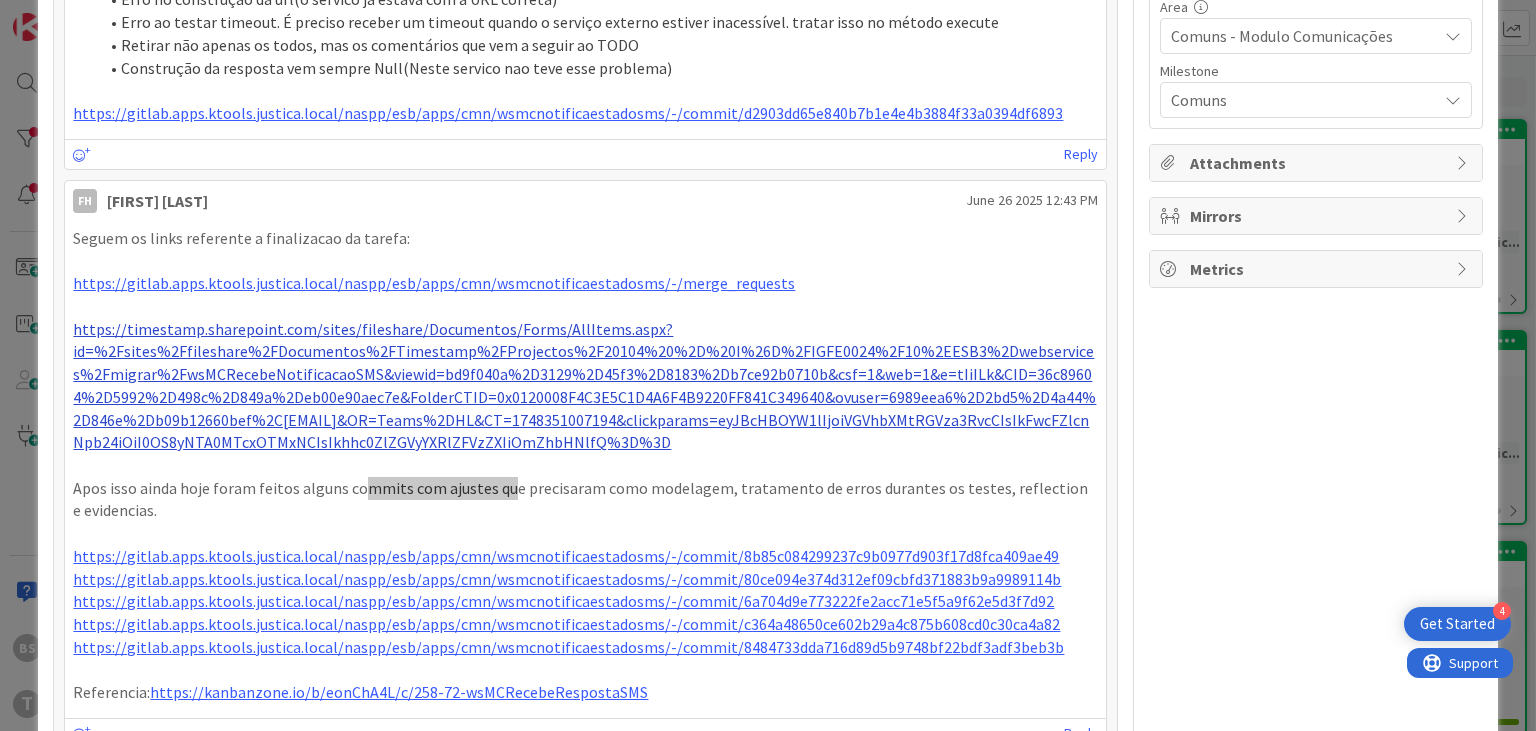 type on "x" 